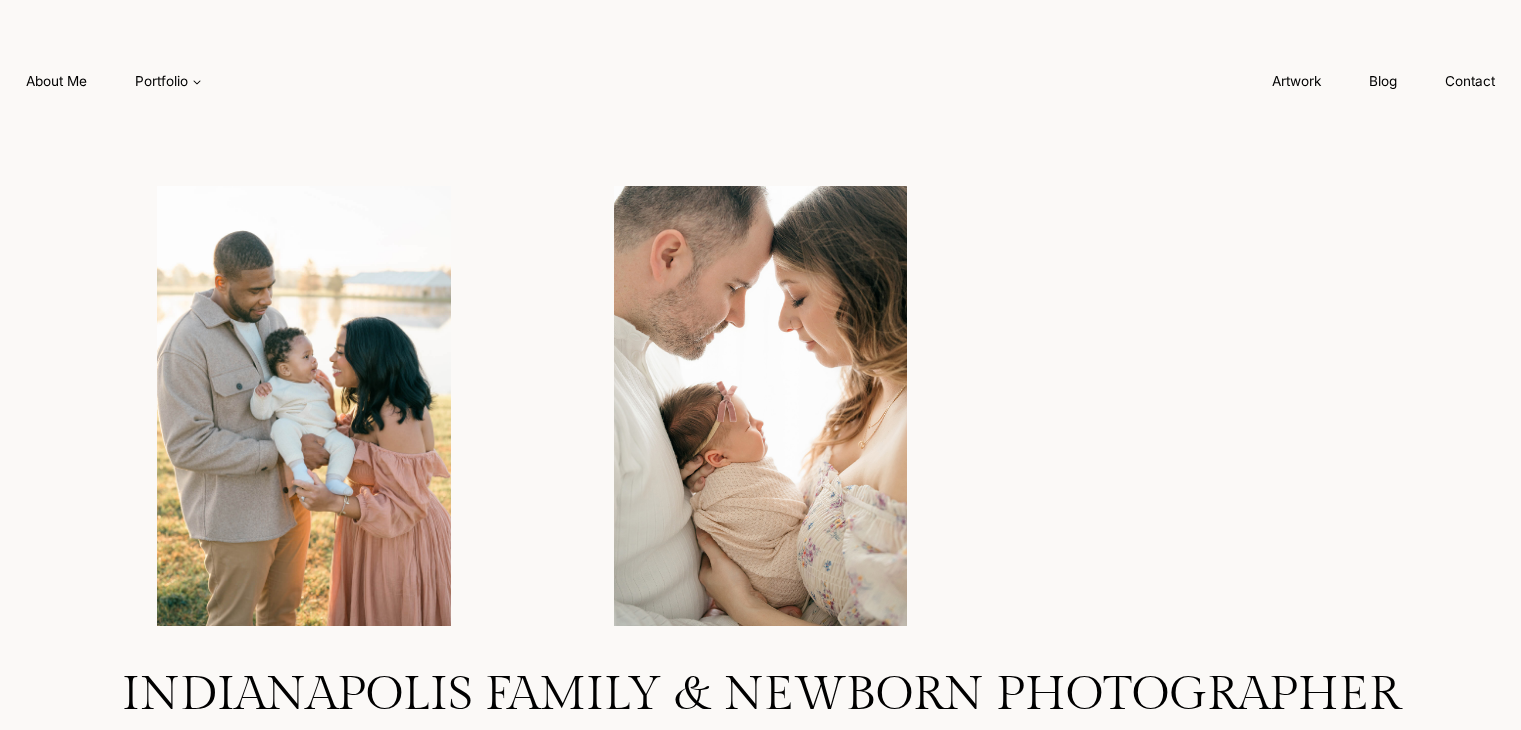 scroll, scrollTop: 0, scrollLeft: 0, axis: both 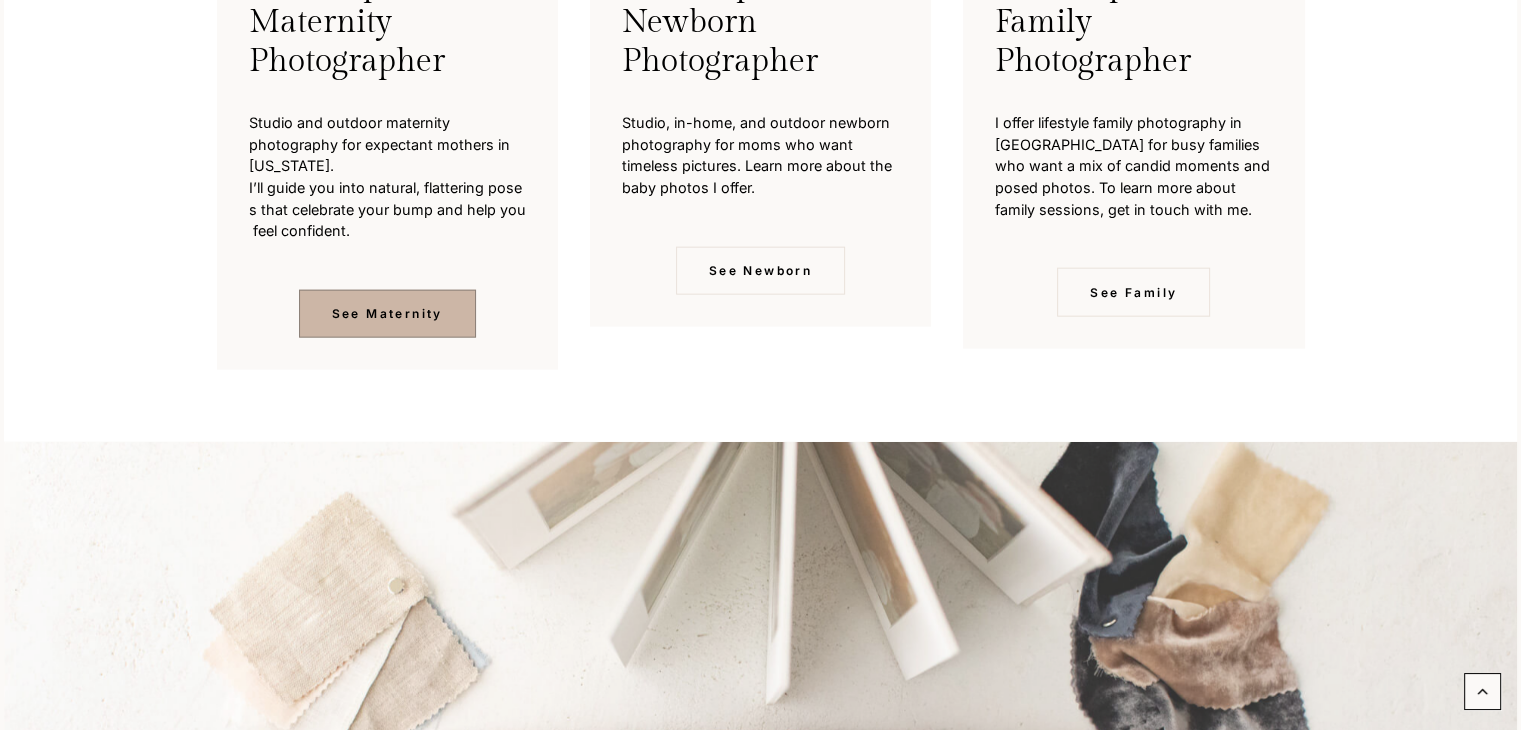 click on "See Maternity" at bounding box center (387, 313) 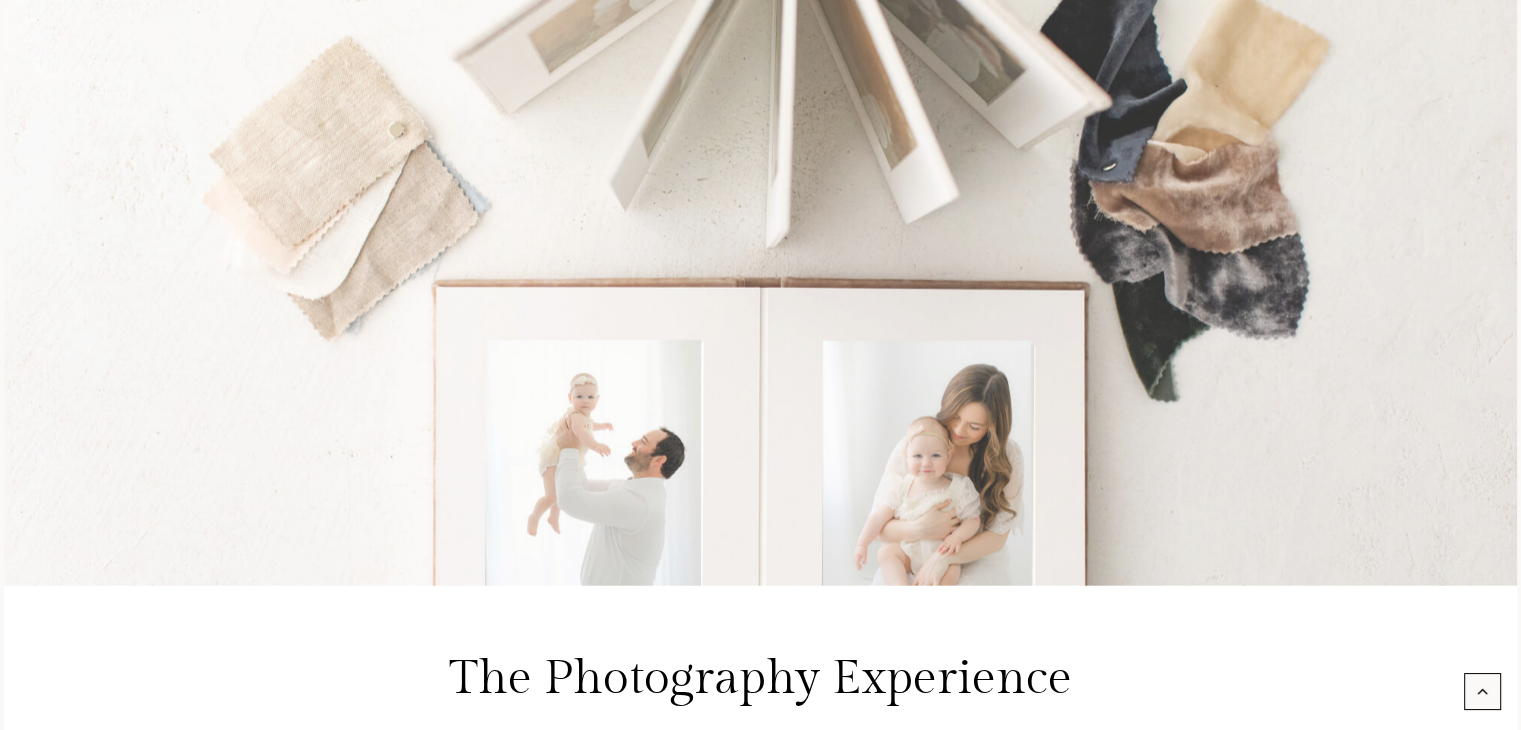 scroll, scrollTop: 5080, scrollLeft: 0, axis: vertical 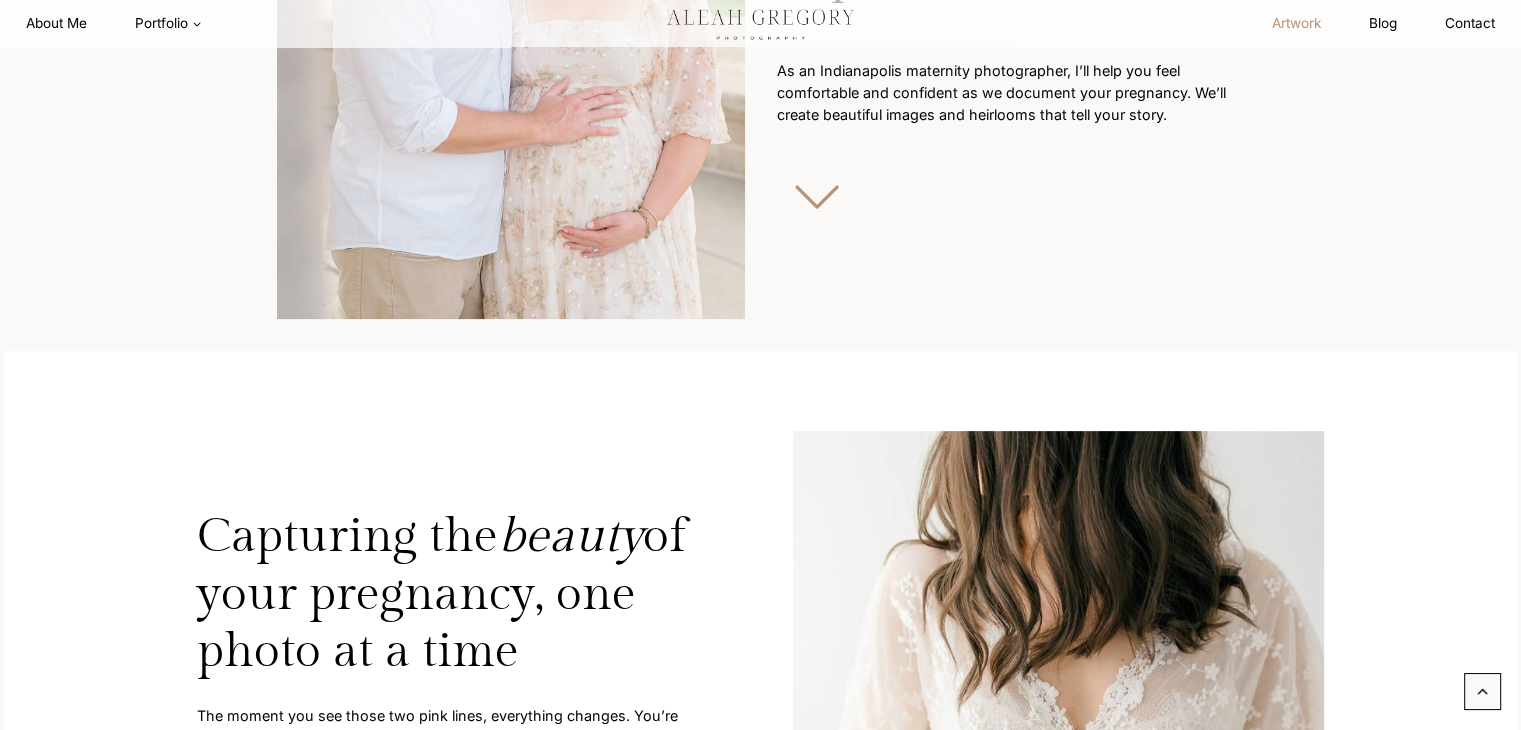 click on "Artwork" at bounding box center [1296, 23] 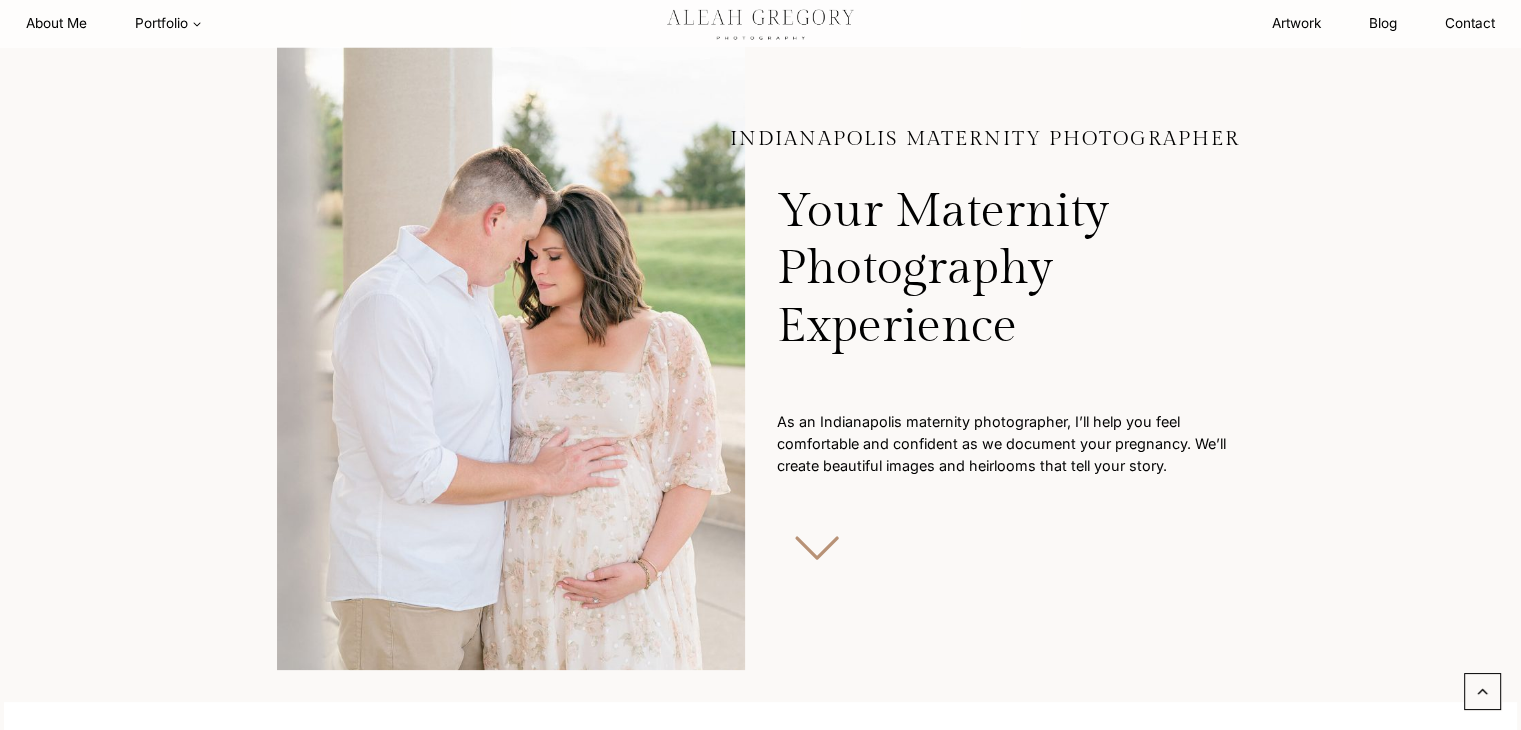 scroll, scrollTop: 0, scrollLeft: 0, axis: both 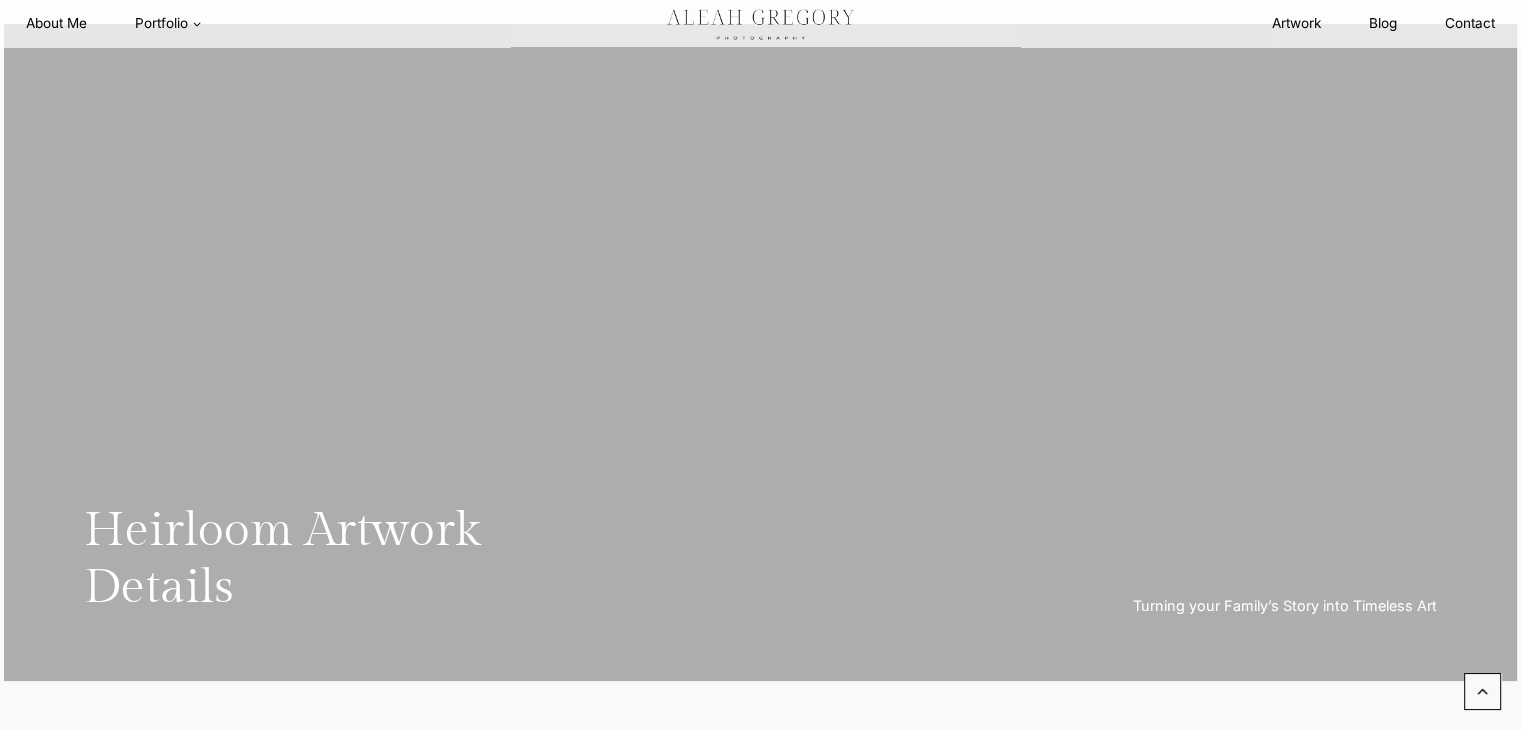 click on "Heirloom Artwork Details
Turning your Family’s Story into Timeless Art" at bounding box center [761, 352] 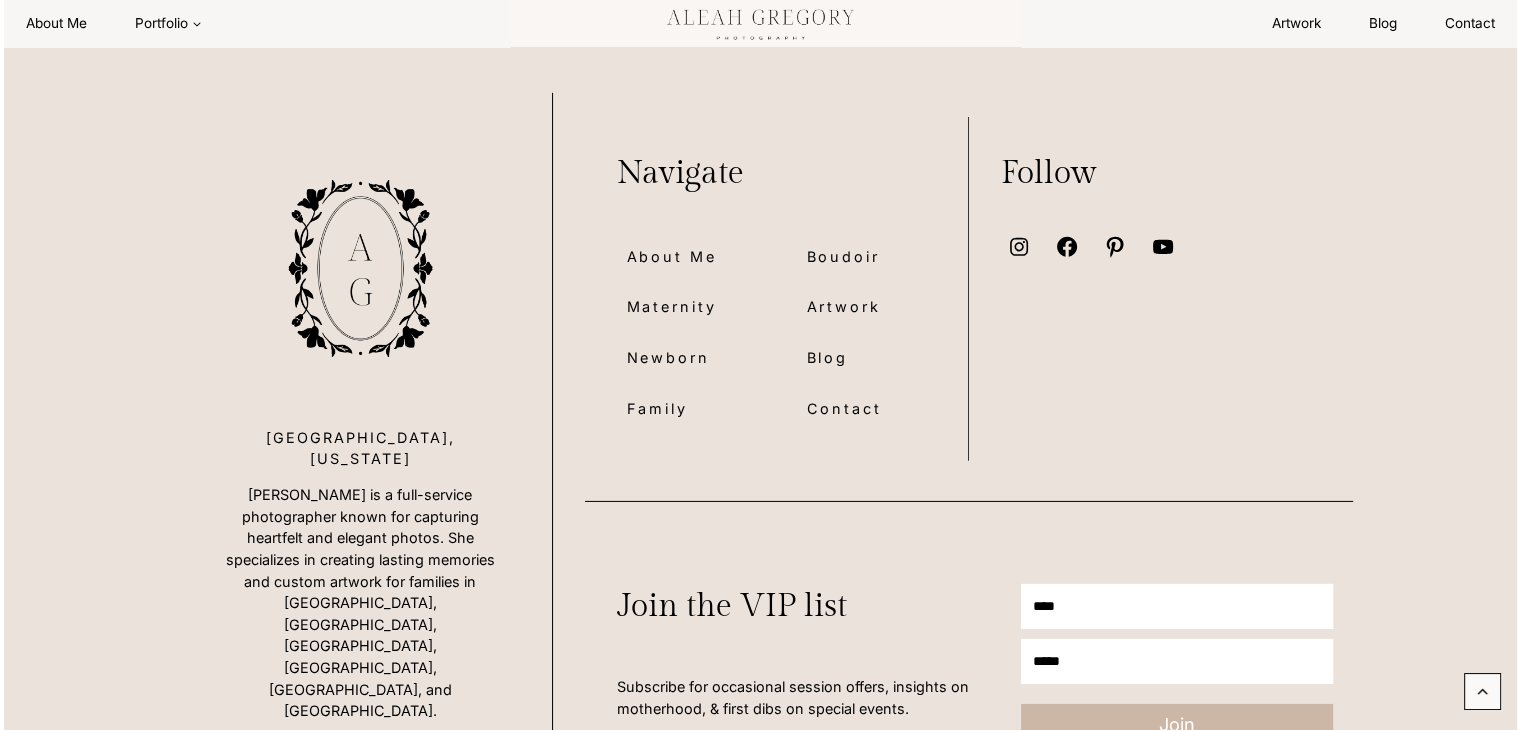 scroll, scrollTop: 6350, scrollLeft: 0, axis: vertical 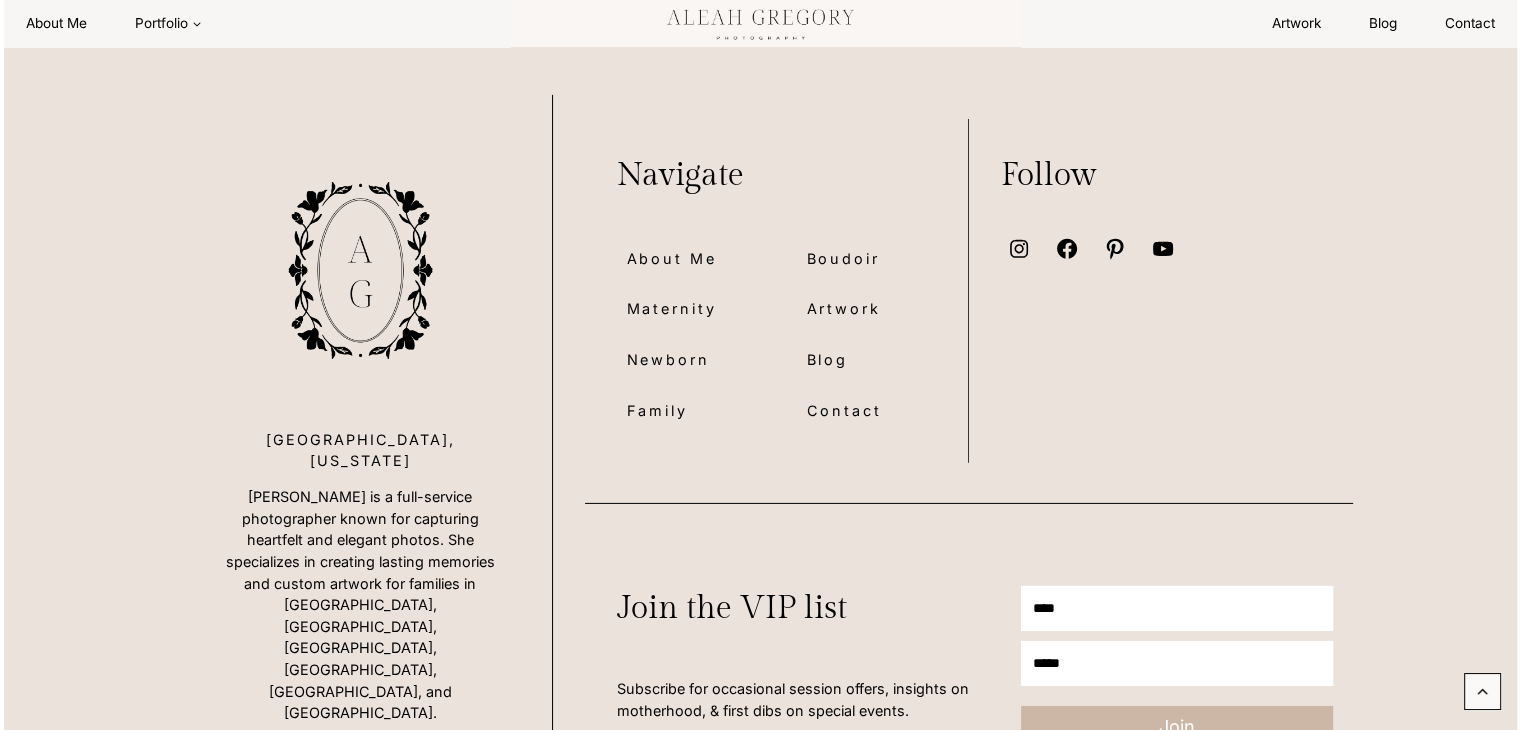 click on "Boudoir" at bounding box center (842, 258) 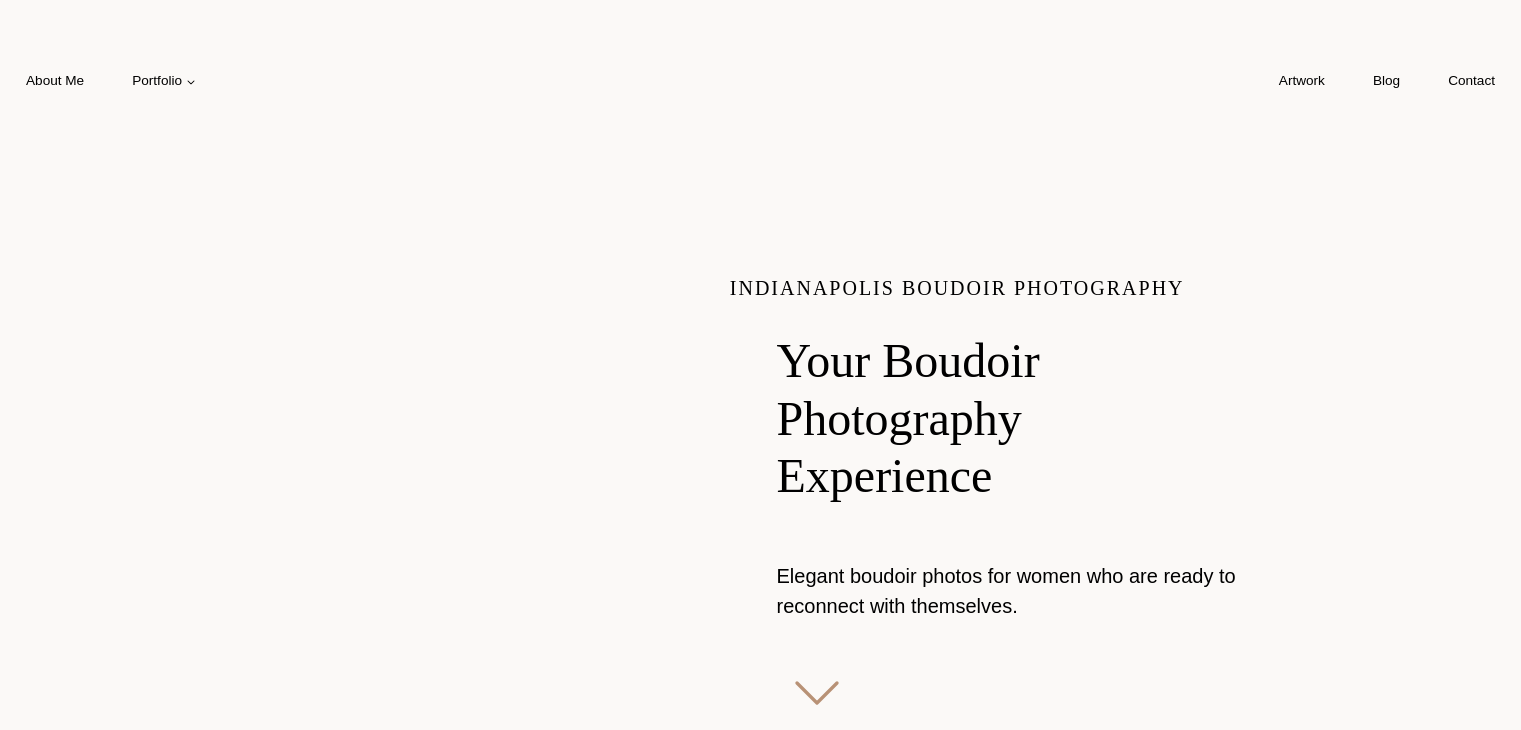scroll, scrollTop: 0, scrollLeft: 0, axis: both 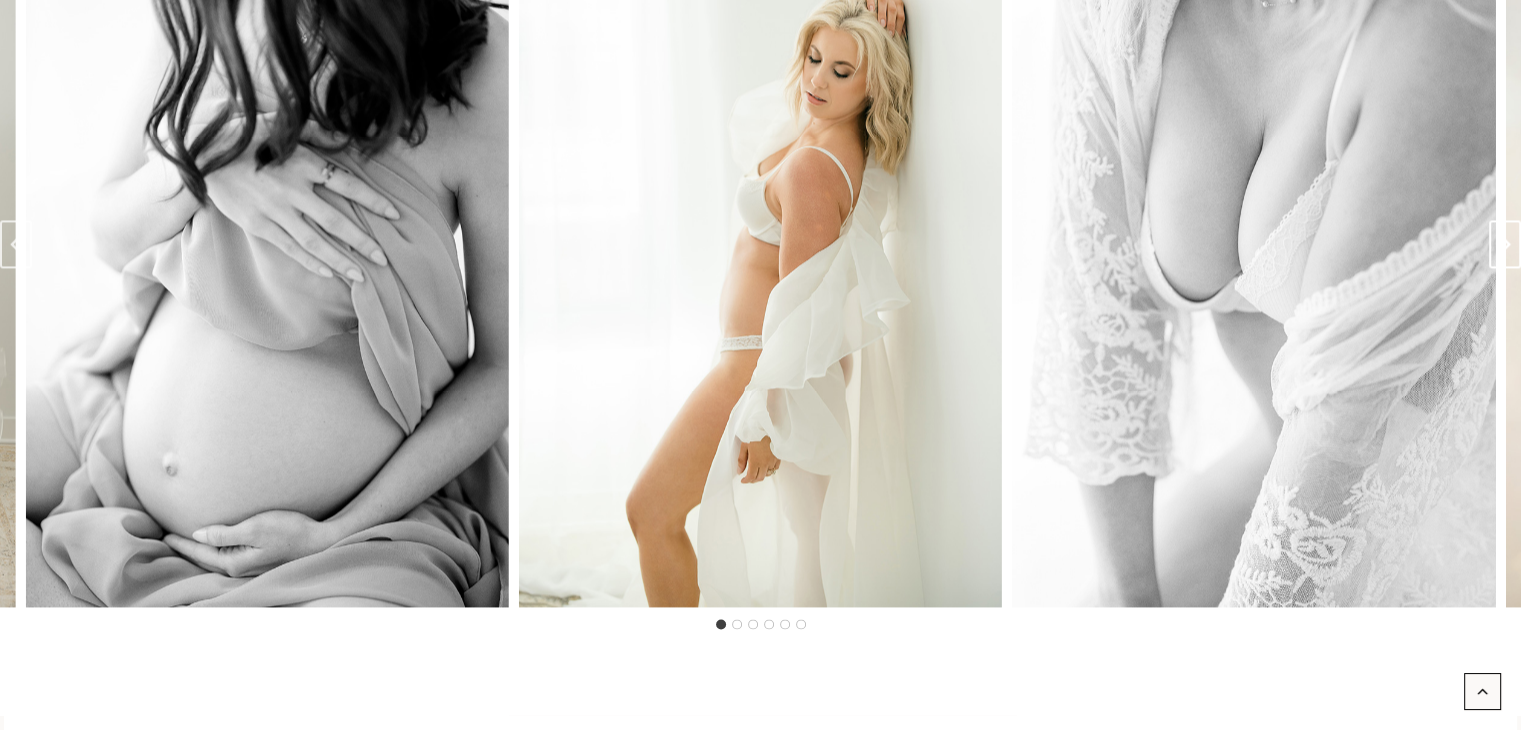 click 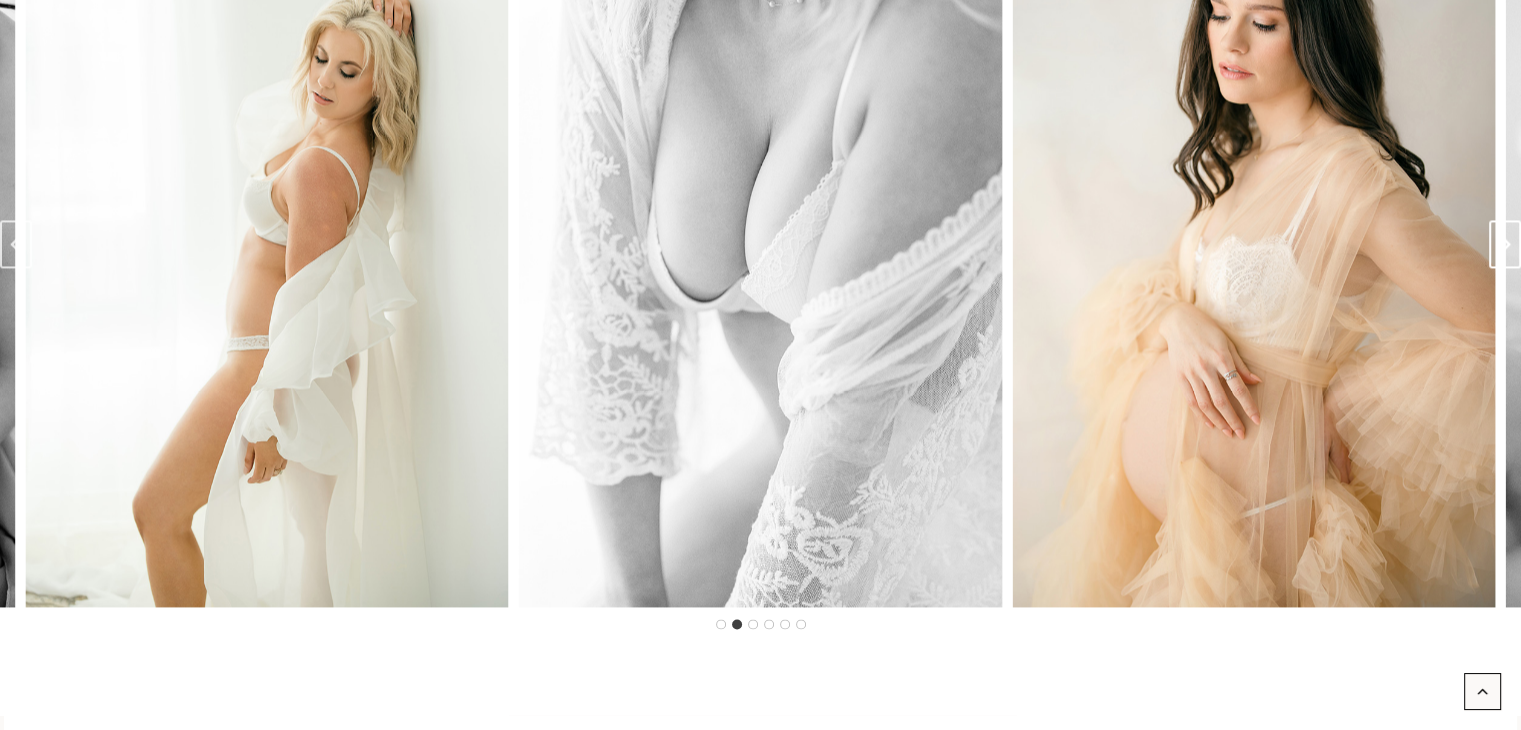click 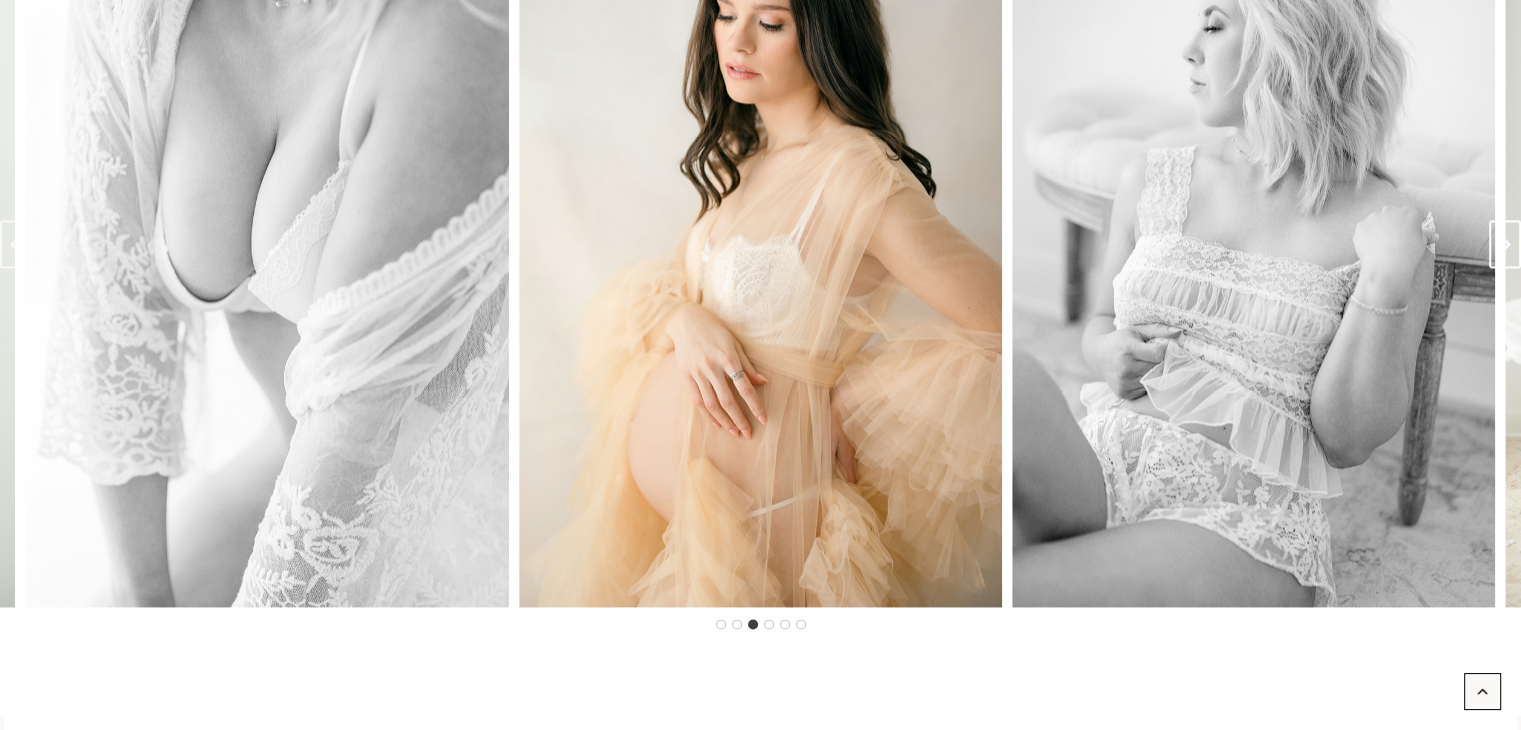 click 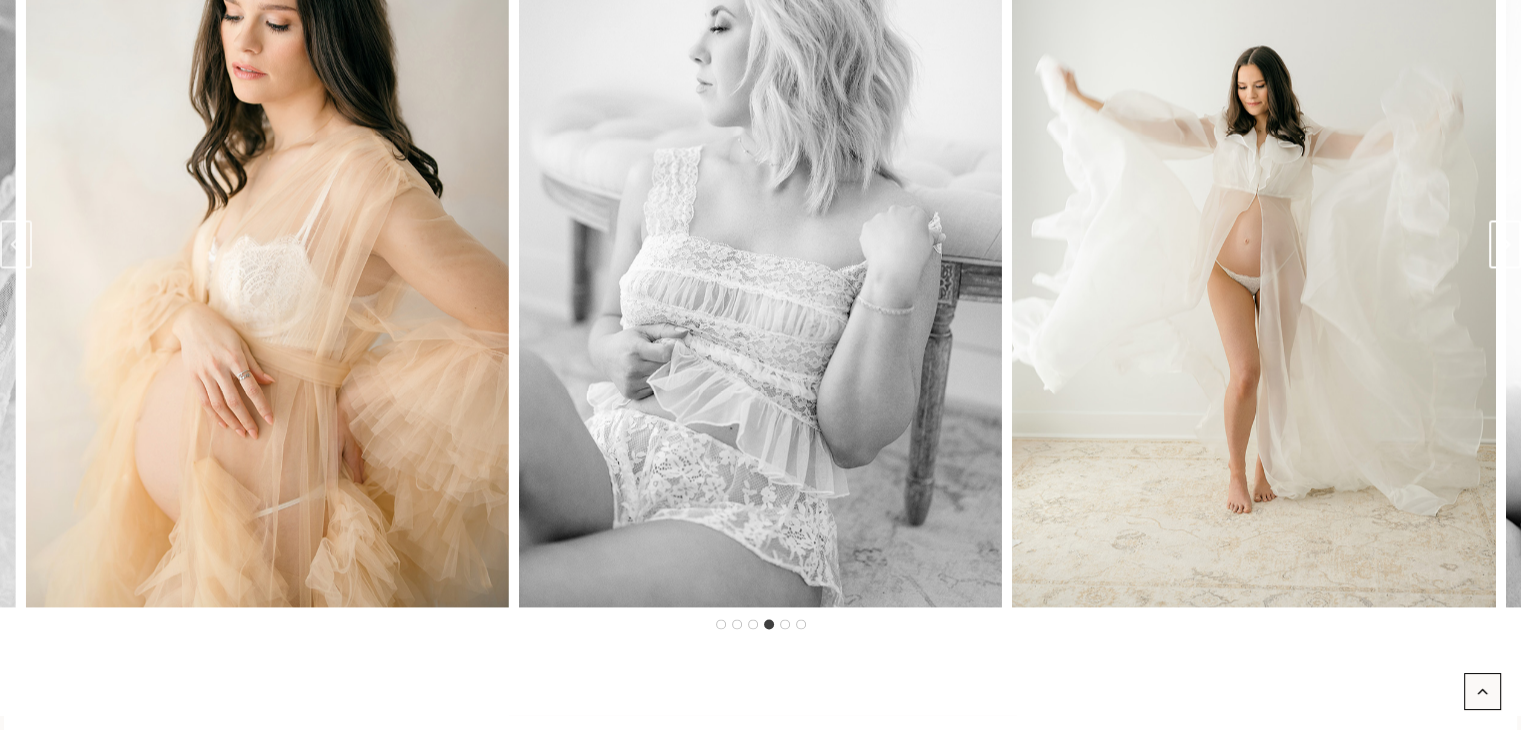 click 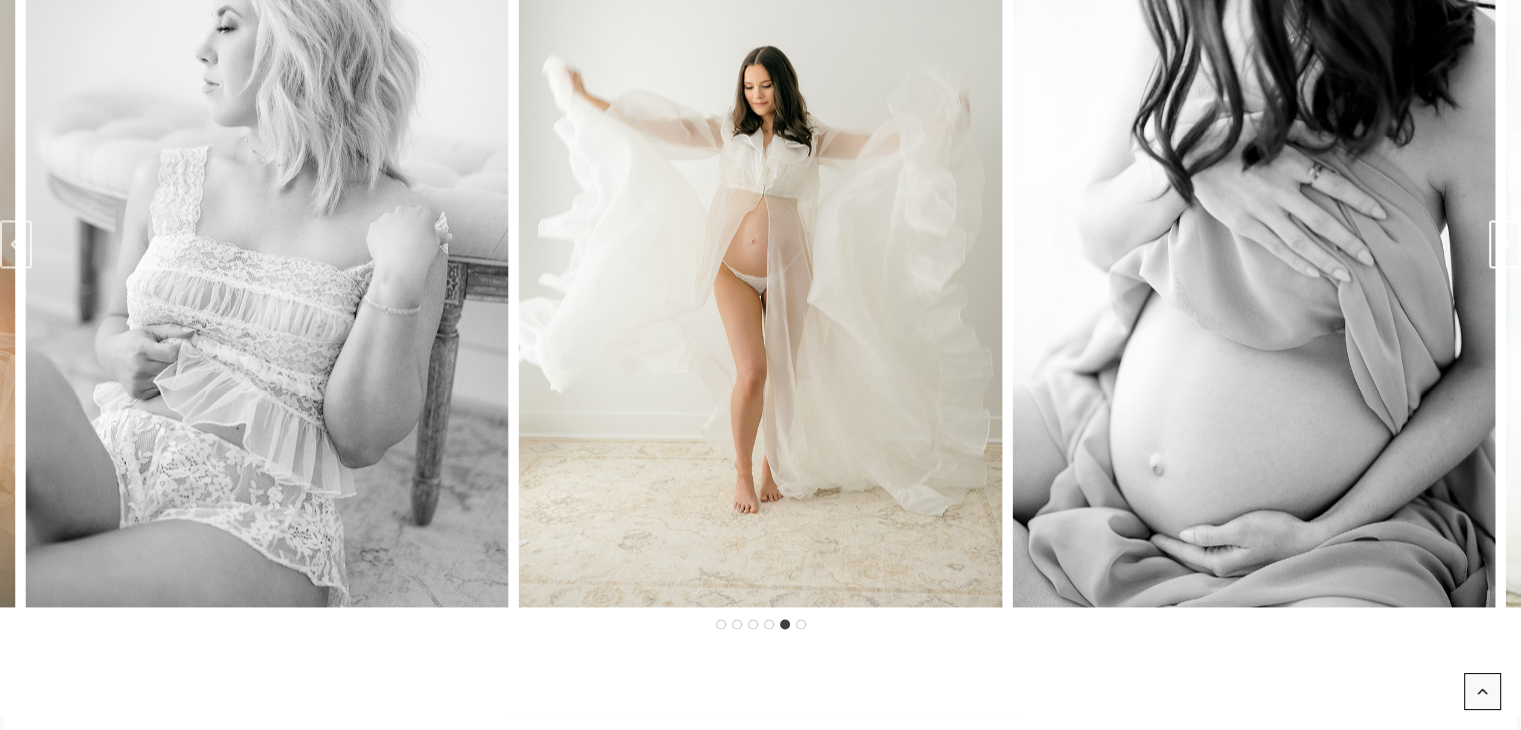 click 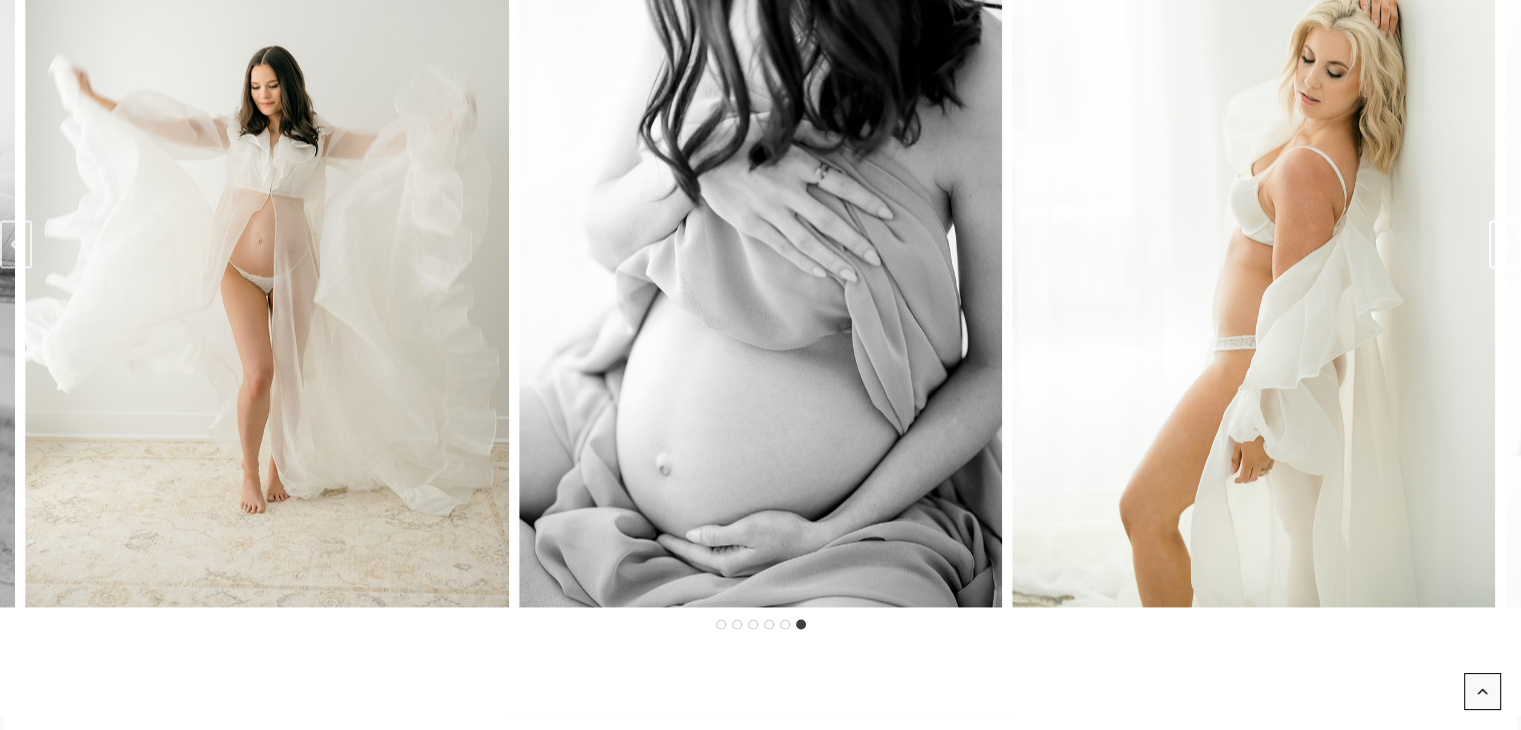 click 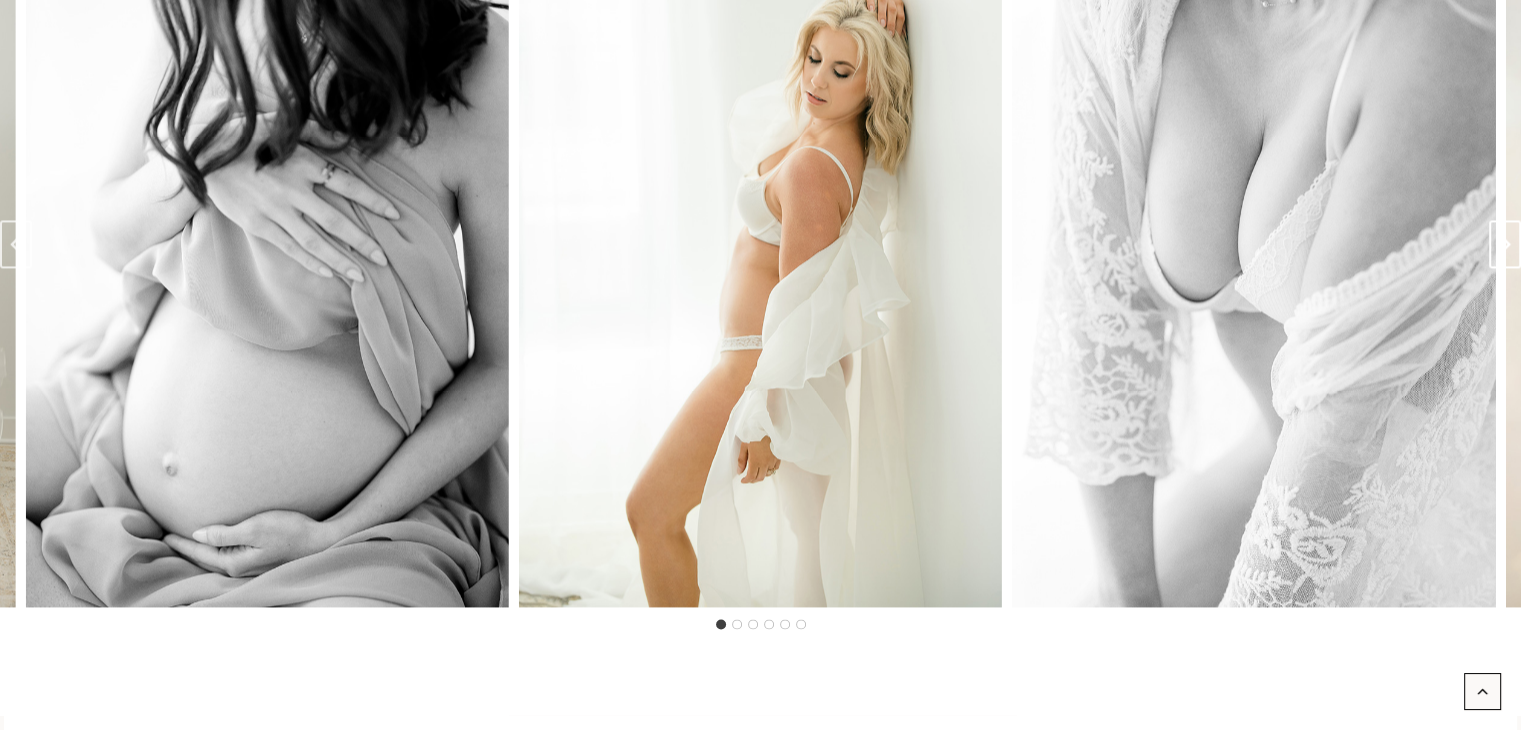 click 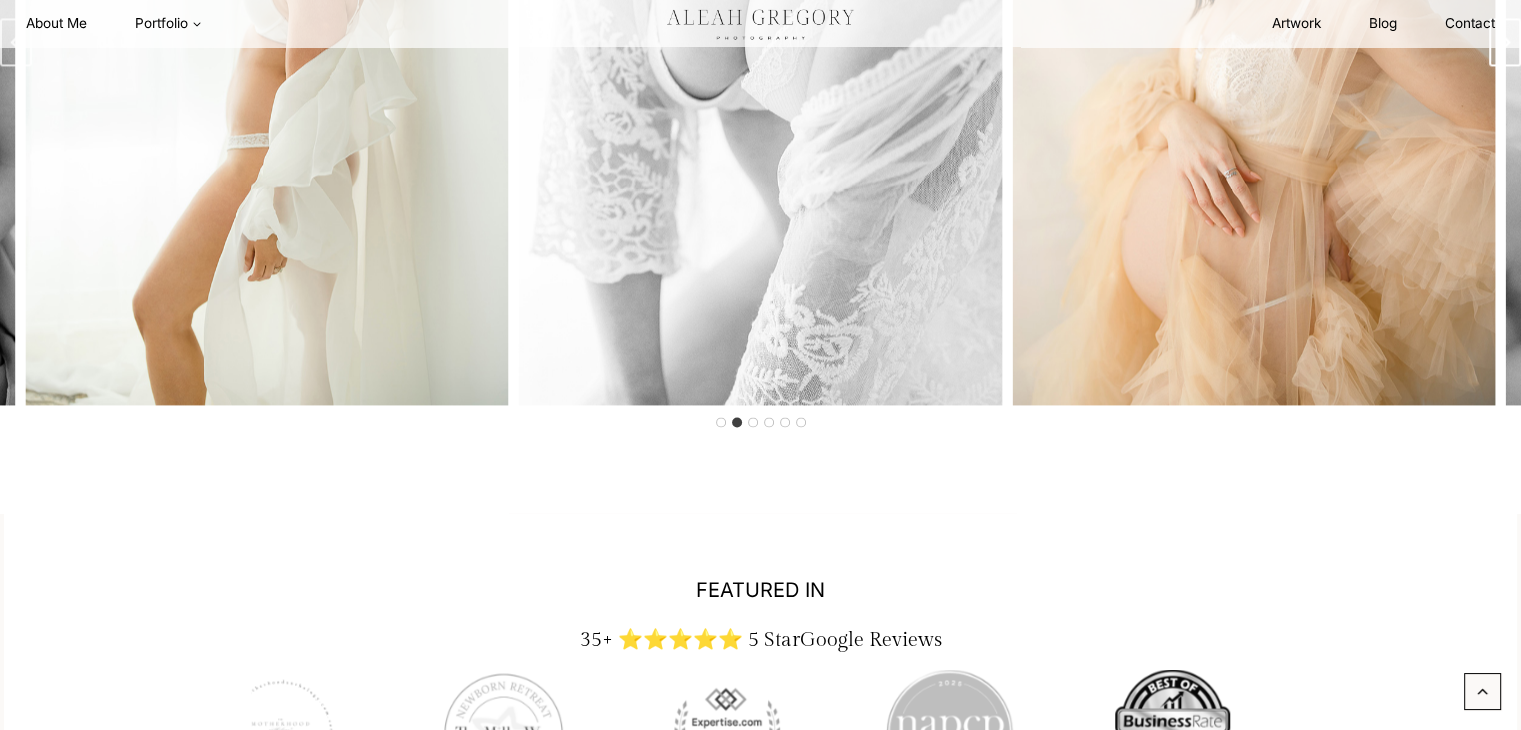 scroll, scrollTop: 3099, scrollLeft: 0, axis: vertical 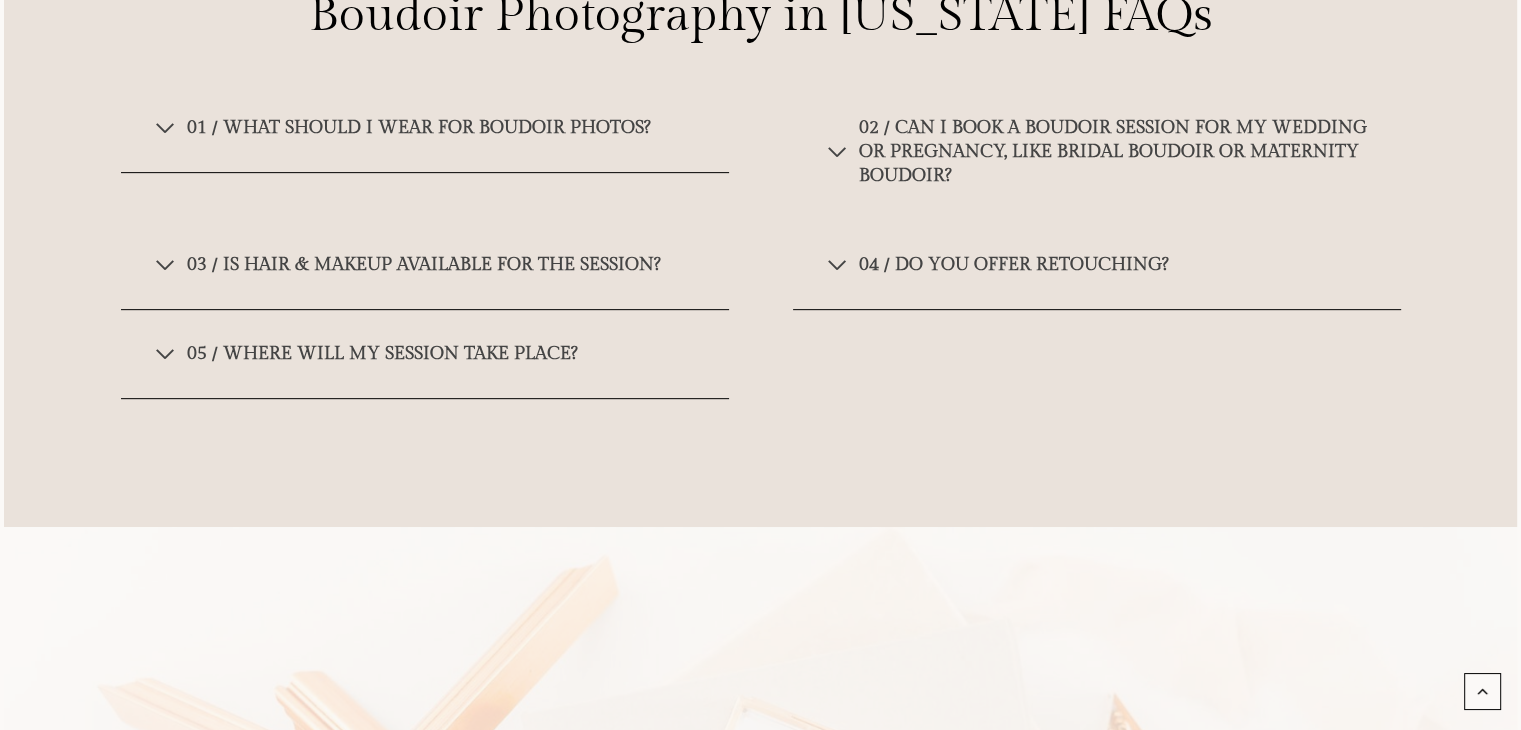 click at bounding box center [837, 152] 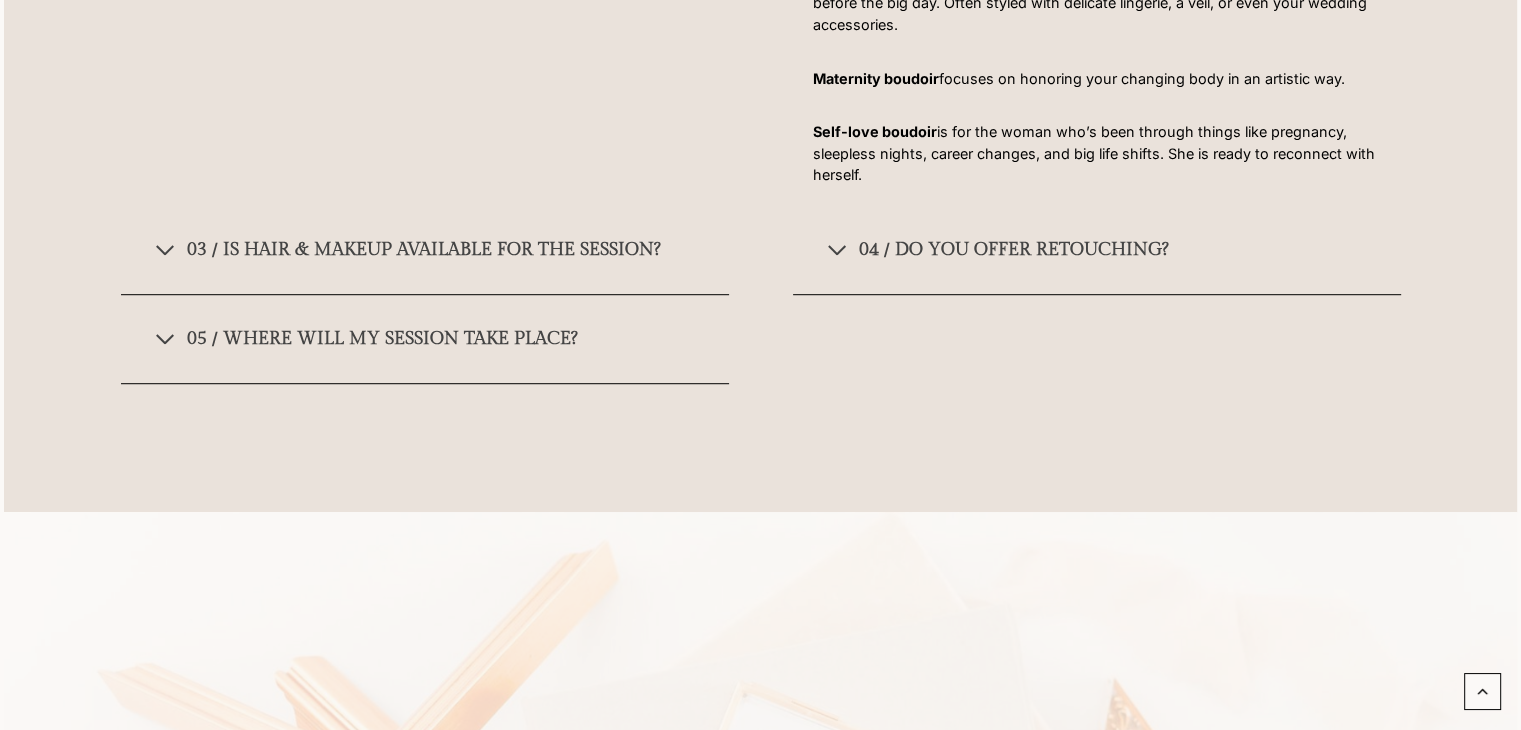 scroll, scrollTop: 8522, scrollLeft: 0, axis: vertical 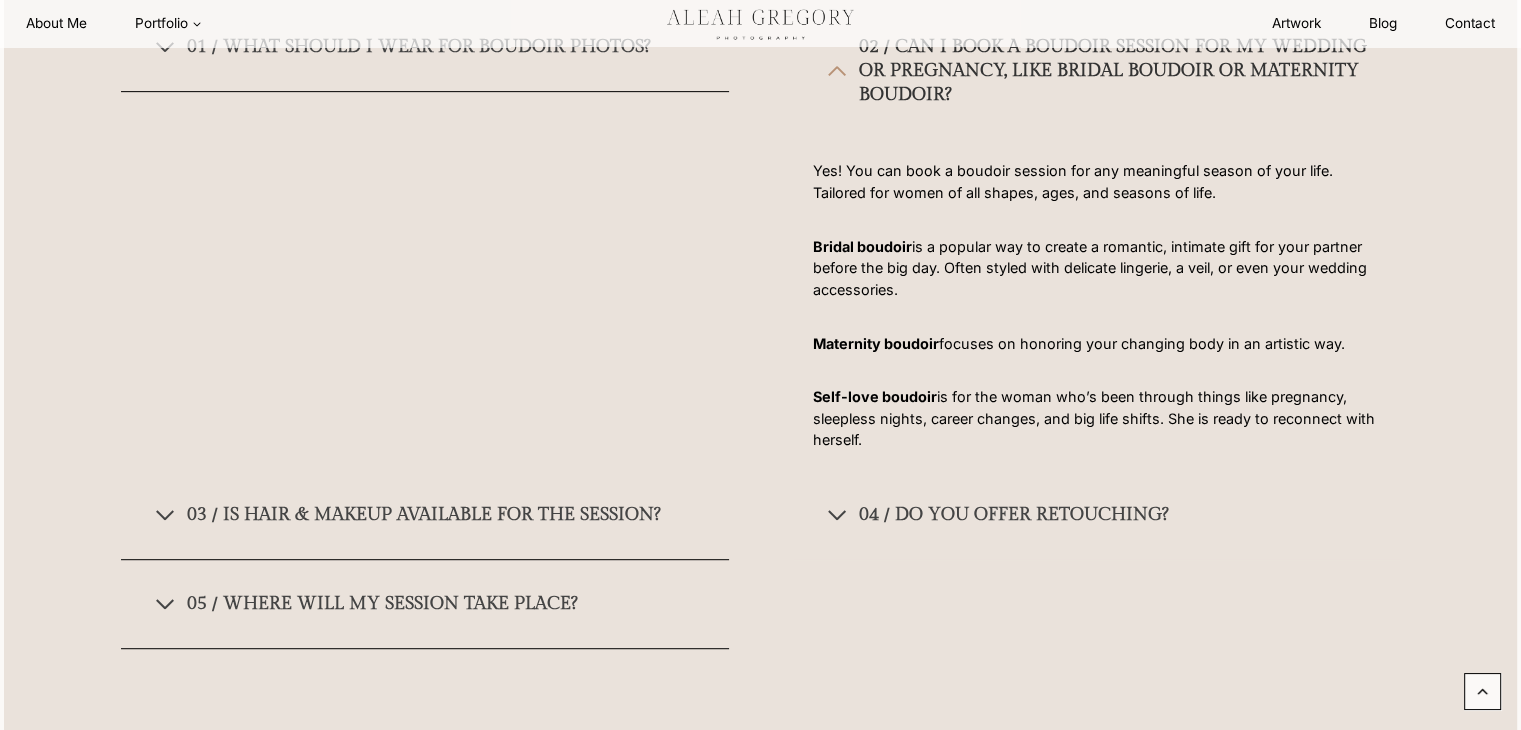 click at bounding box center (837, 515) 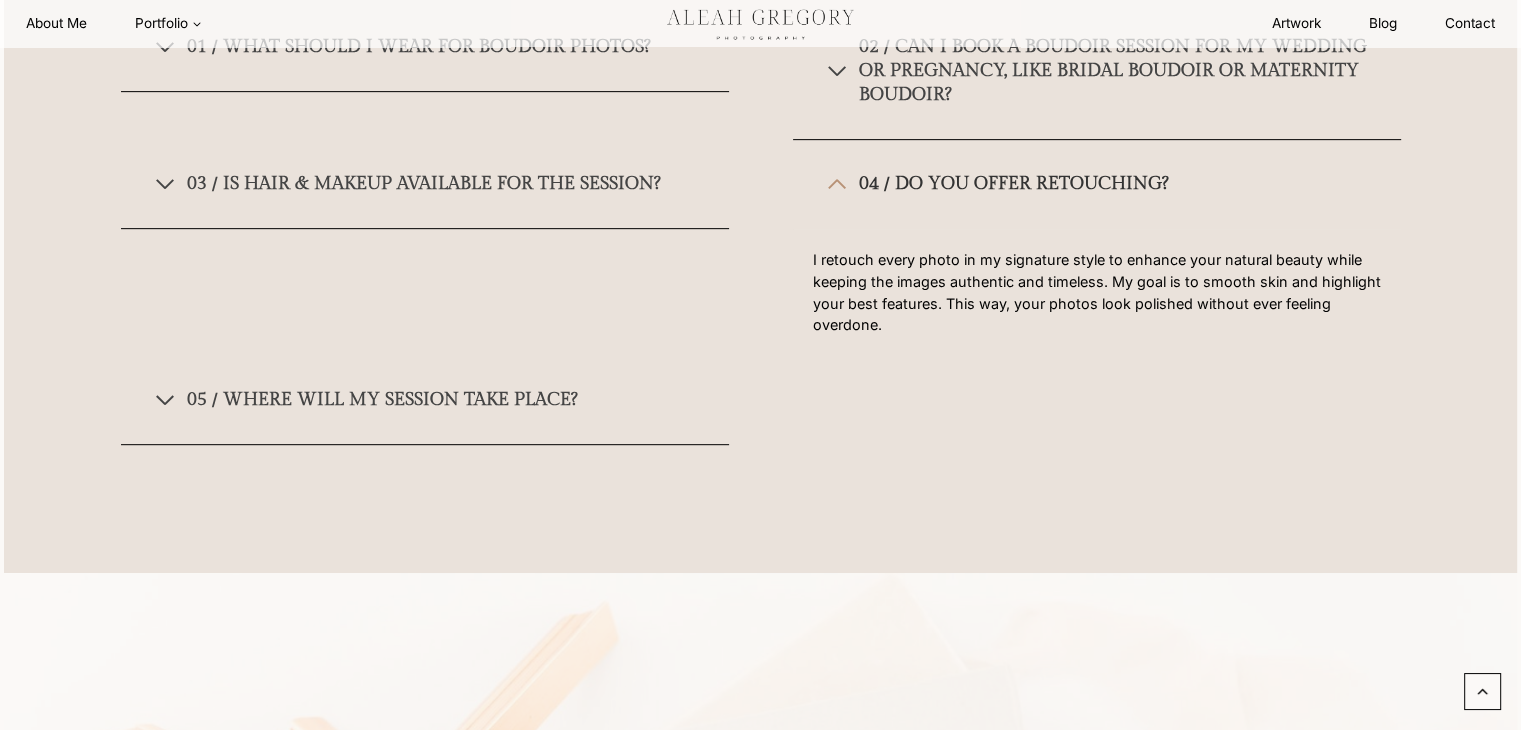 click on "Boudoir Photography in Indiana FAQs
01 / What should I wear for BOUDOIR Photos?
After you book, I’ll send you a list of recommended shops for your boudoir lingerie. You’ll also have access to my client closet of sheer robes to compliment your boudoir outfits.
02 / Can I book a boudoir session for my wedding or pregnancy, like bridal boudoir or maternity boudoir?
Yes! You can book a boudoir session for any meaningful season of your life. Tailored for women of all shapes, ages, and seasons of life.
Bridal boudoir  is a popular way to create a romantic, intimate gift for your partner before the big day. Often styled with delicate lingerie, a veil, or even your wedding accessories.
Maternity boudoir  focuses on honoring your changing body in an artistic way.
Self-love boudoir  is for the woman who’s been through things like pregnancy, sleepless nights, career changes, and big life shifts. She is ready to reconnect with herself." at bounding box center (761, 187) 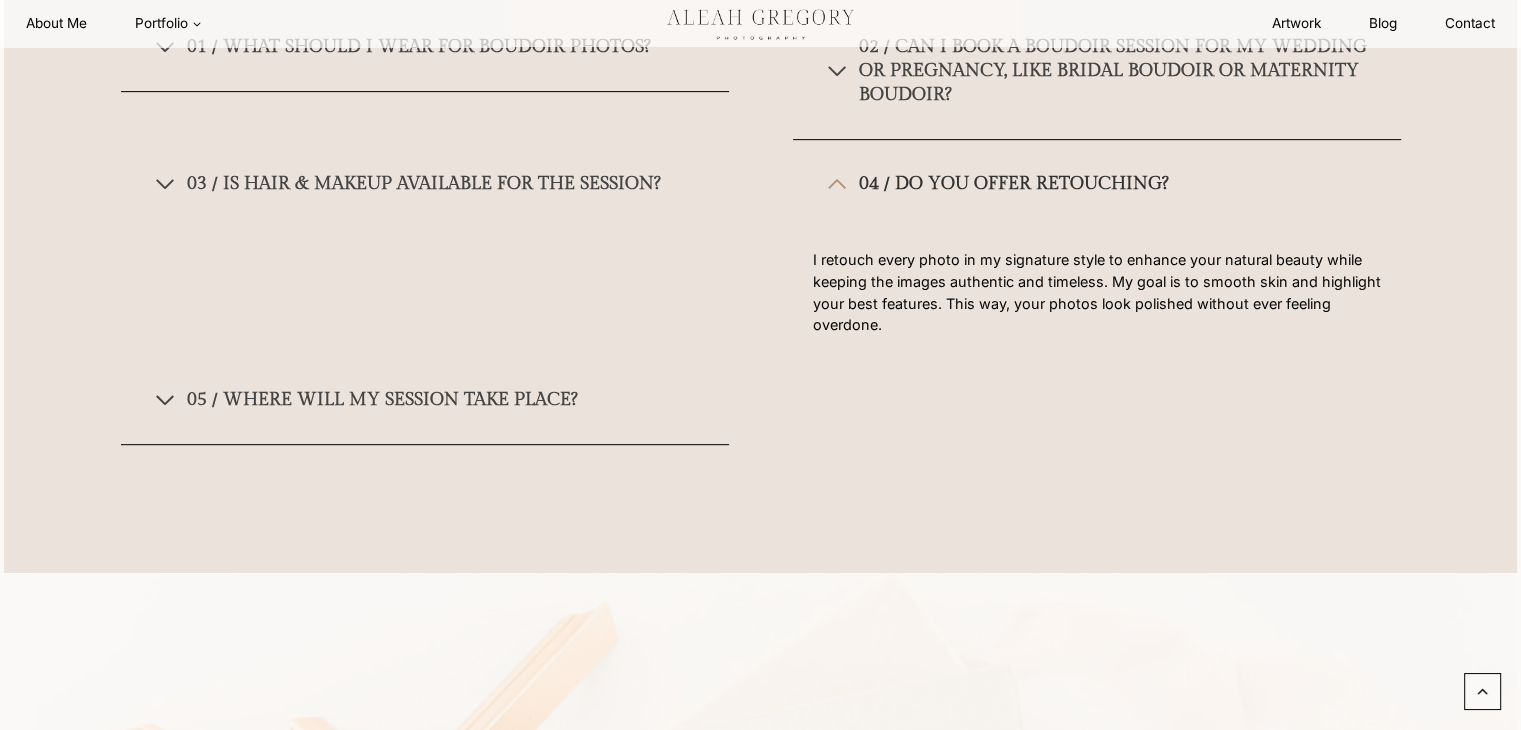 click at bounding box center [165, 184] 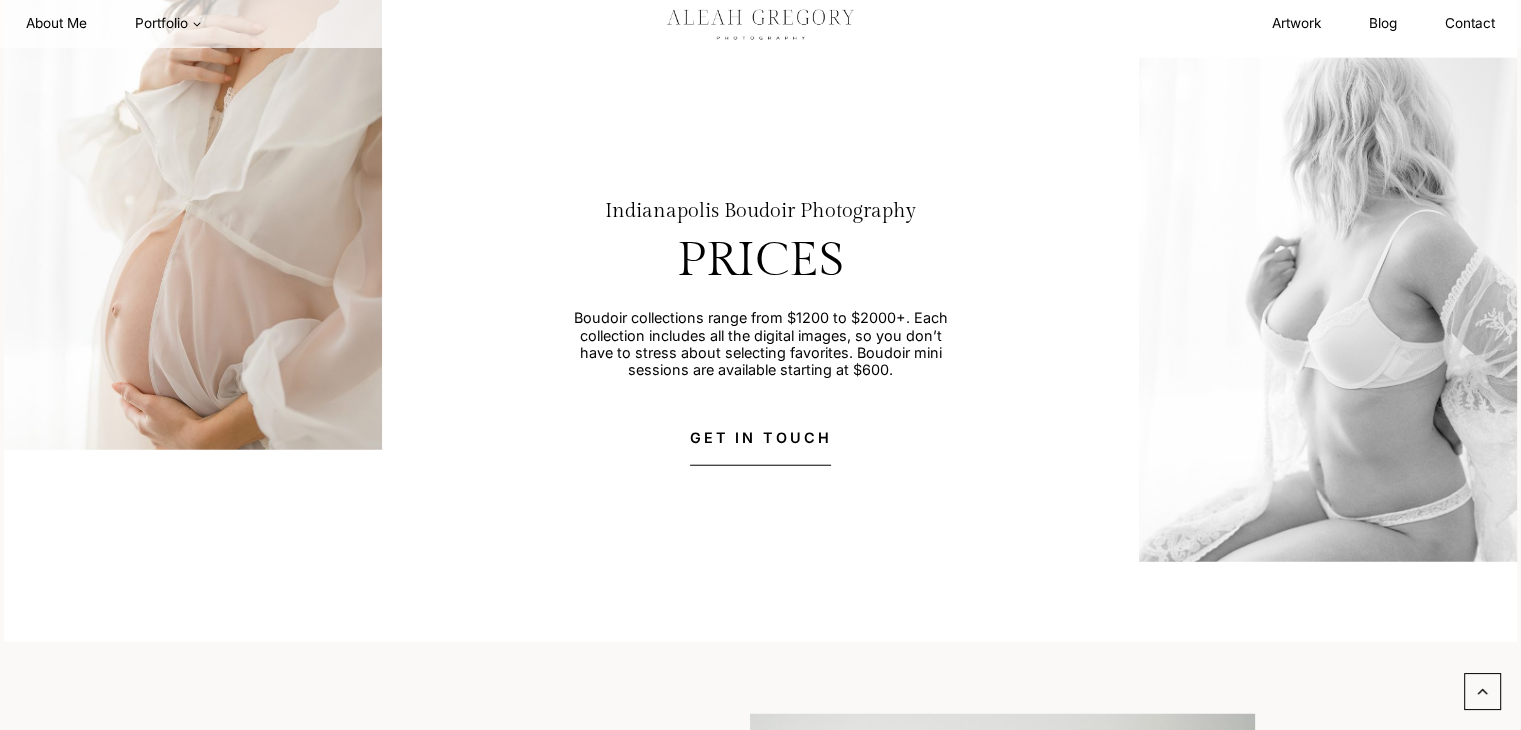 scroll, scrollTop: 4804, scrollLeft: 0, axis: vertical 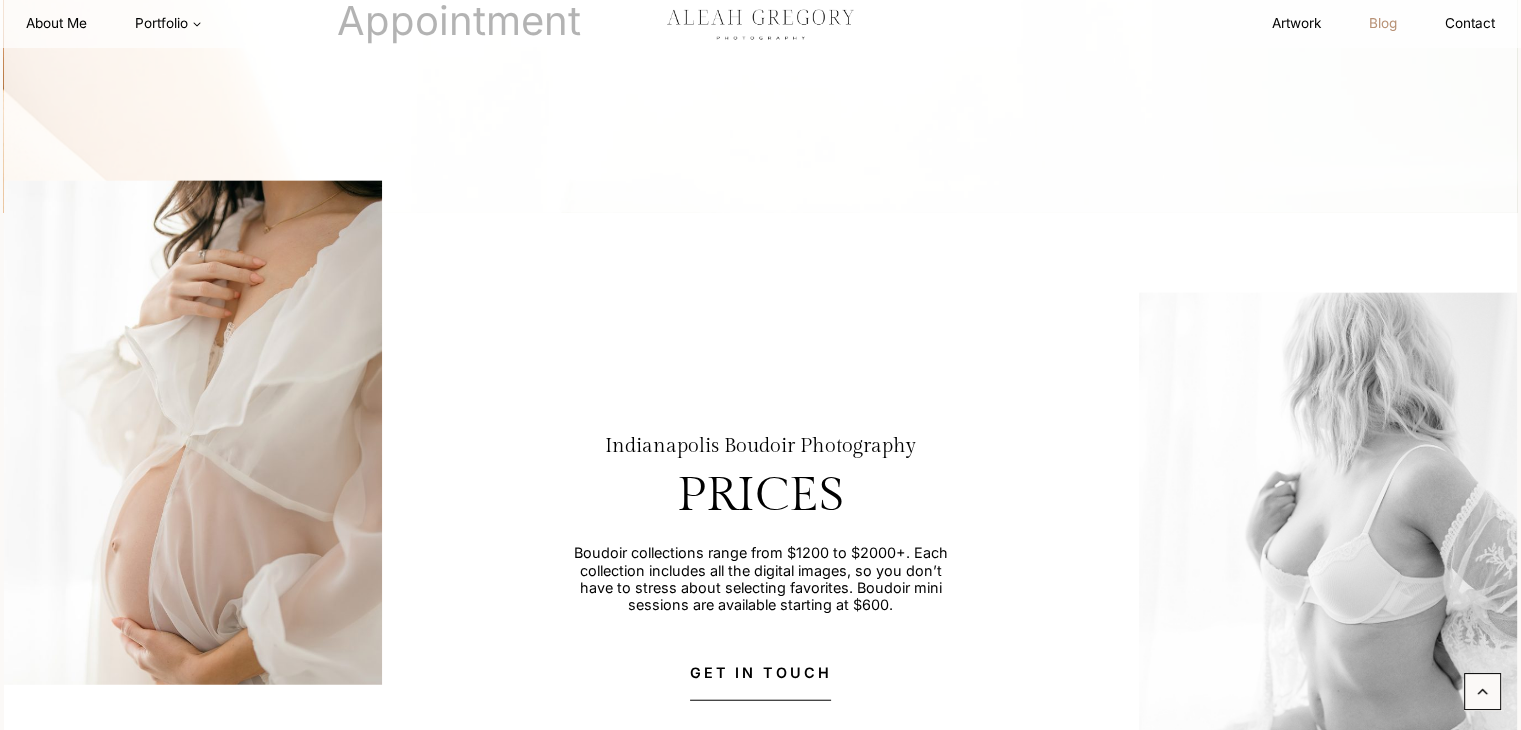 click on "Blog" at bounding box center [1383, 23] 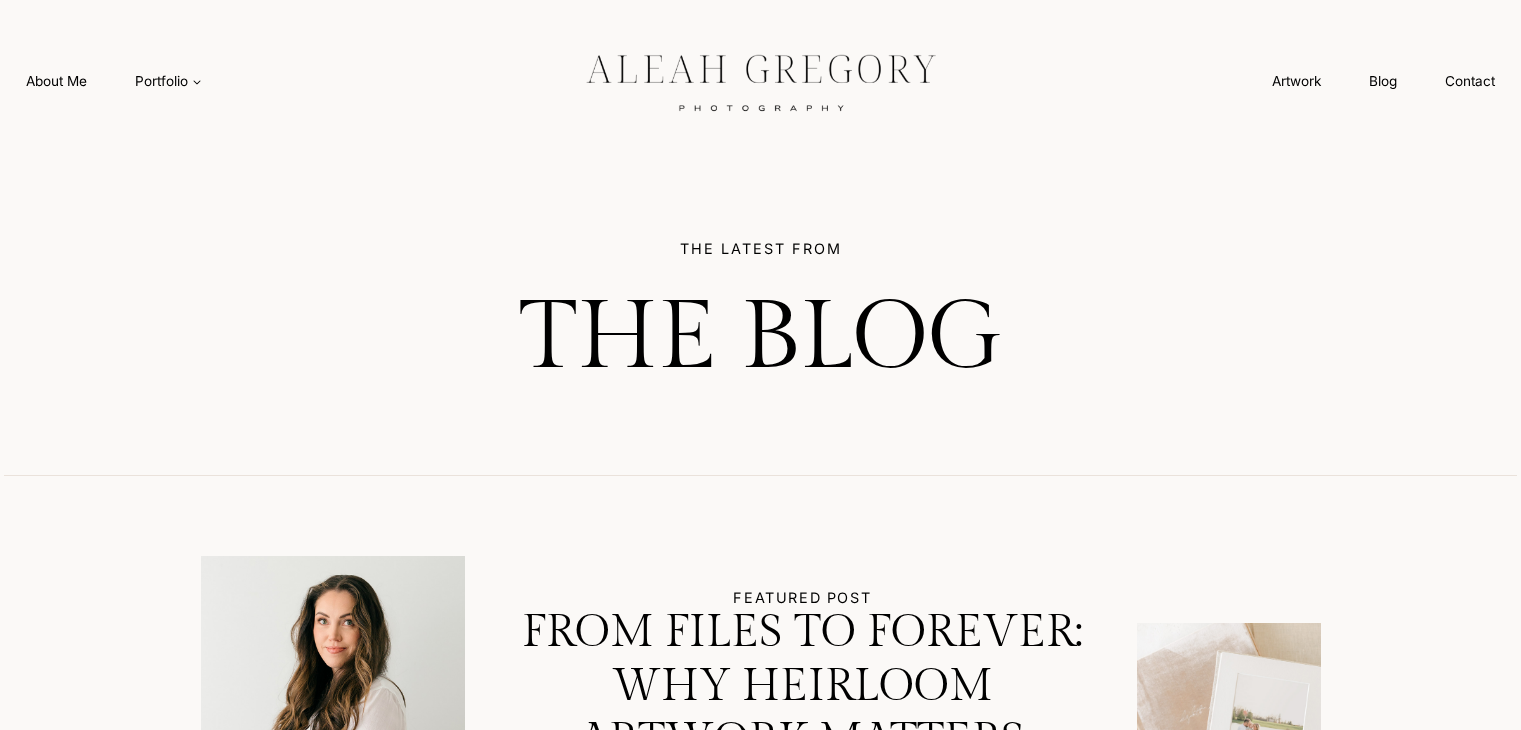 scroll, scrollTop: 0, scrollLeft: 0, axis: both 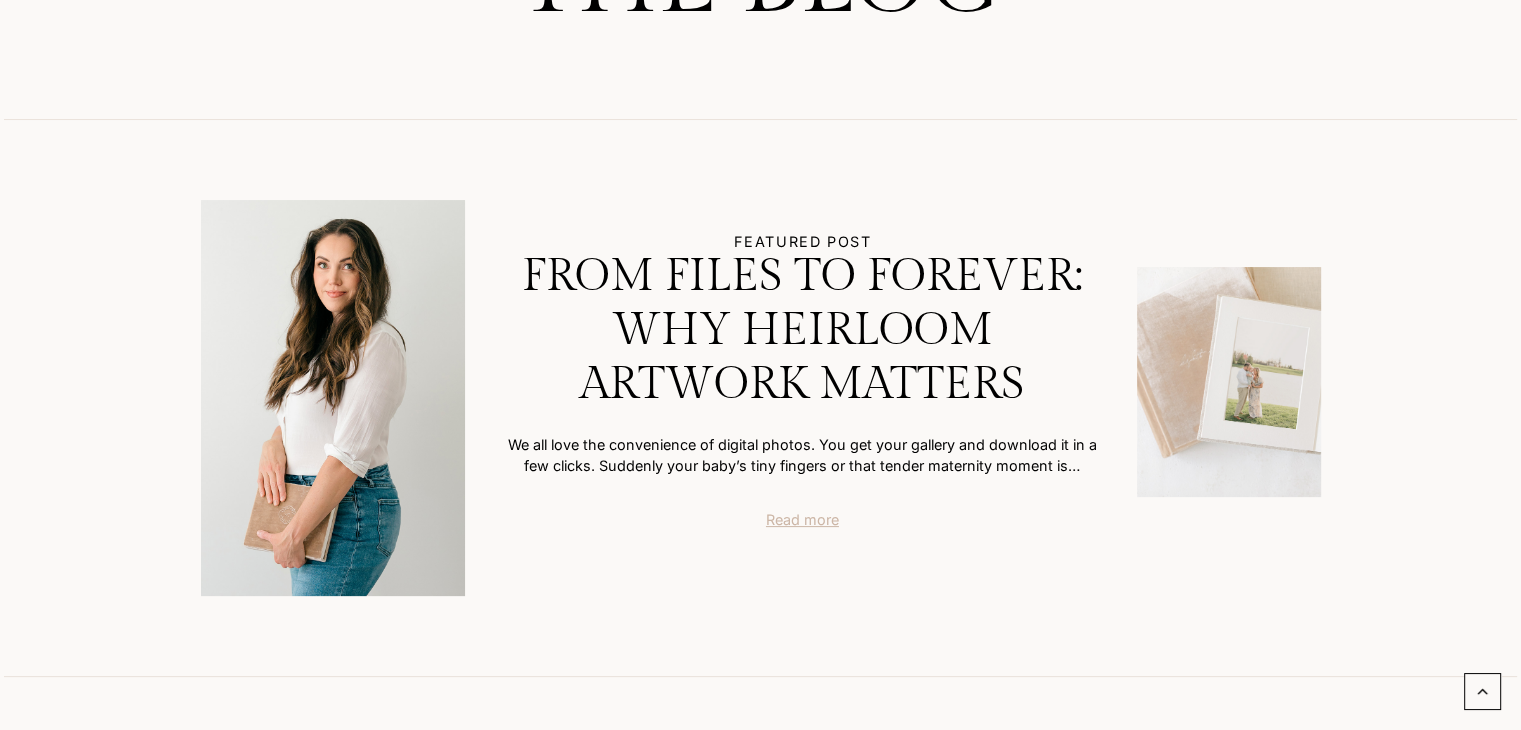click on "Read more" at bounding box center (802, 520) 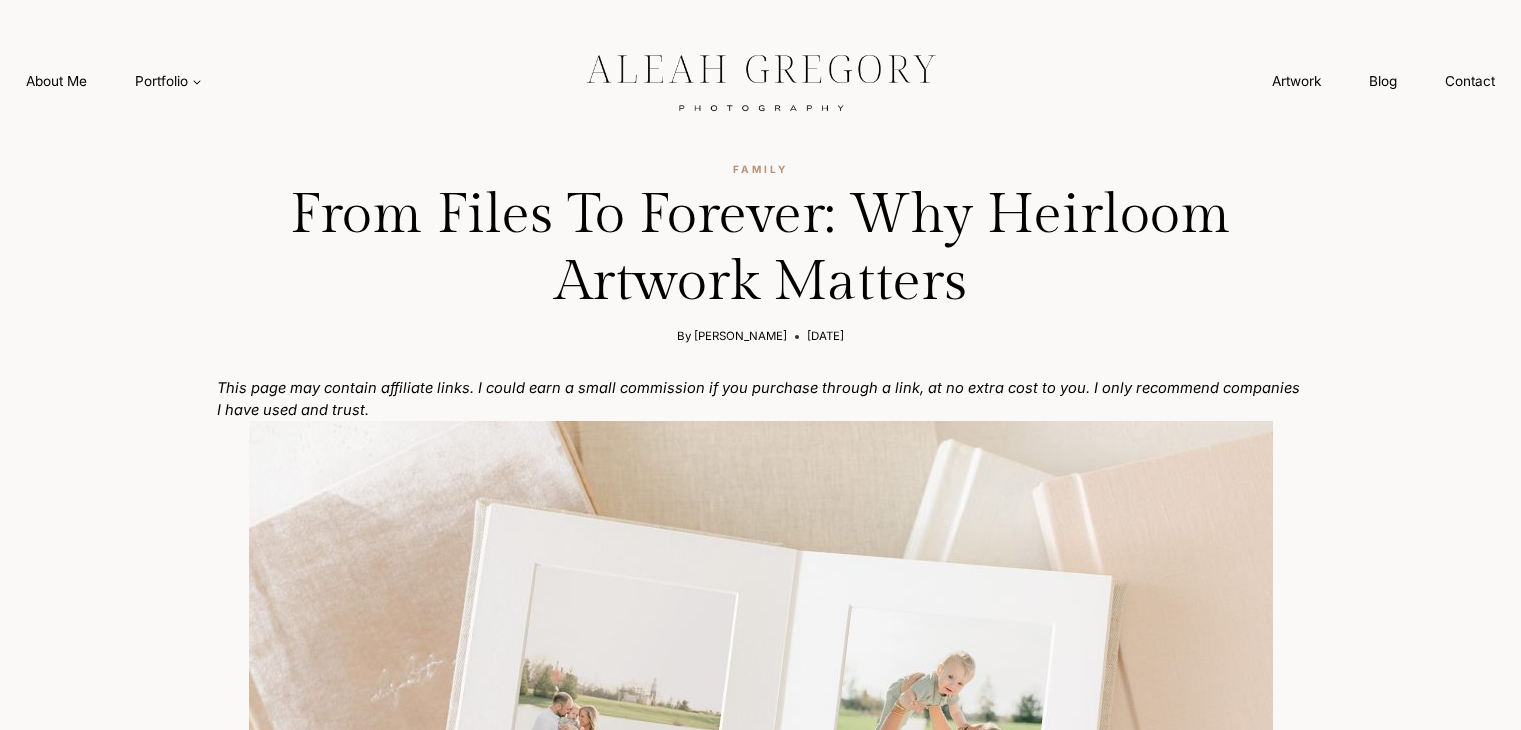 scroll, scrollTop: 0, scrollLeft: 0, axis: both 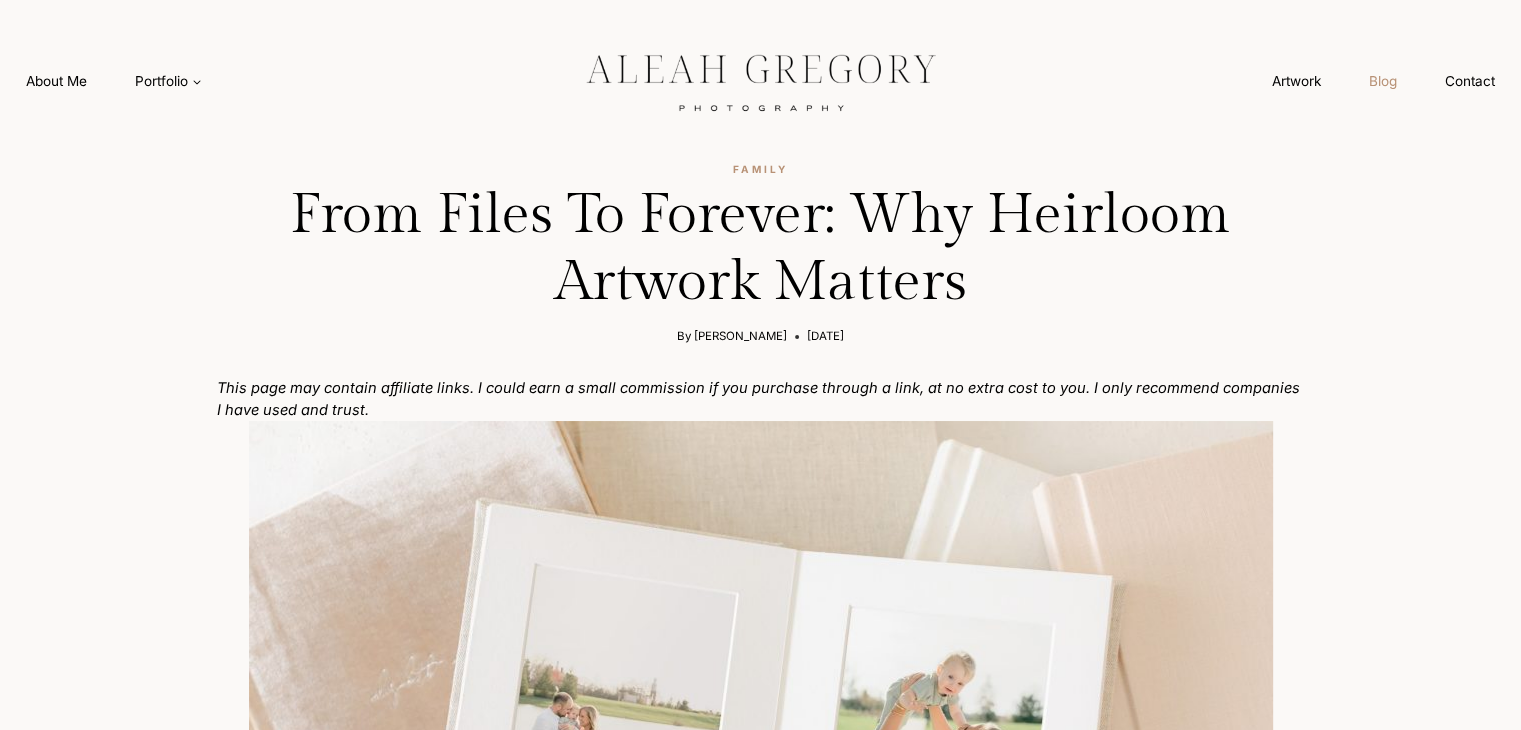 click on "Blog" at bounding box center (1383, 81) 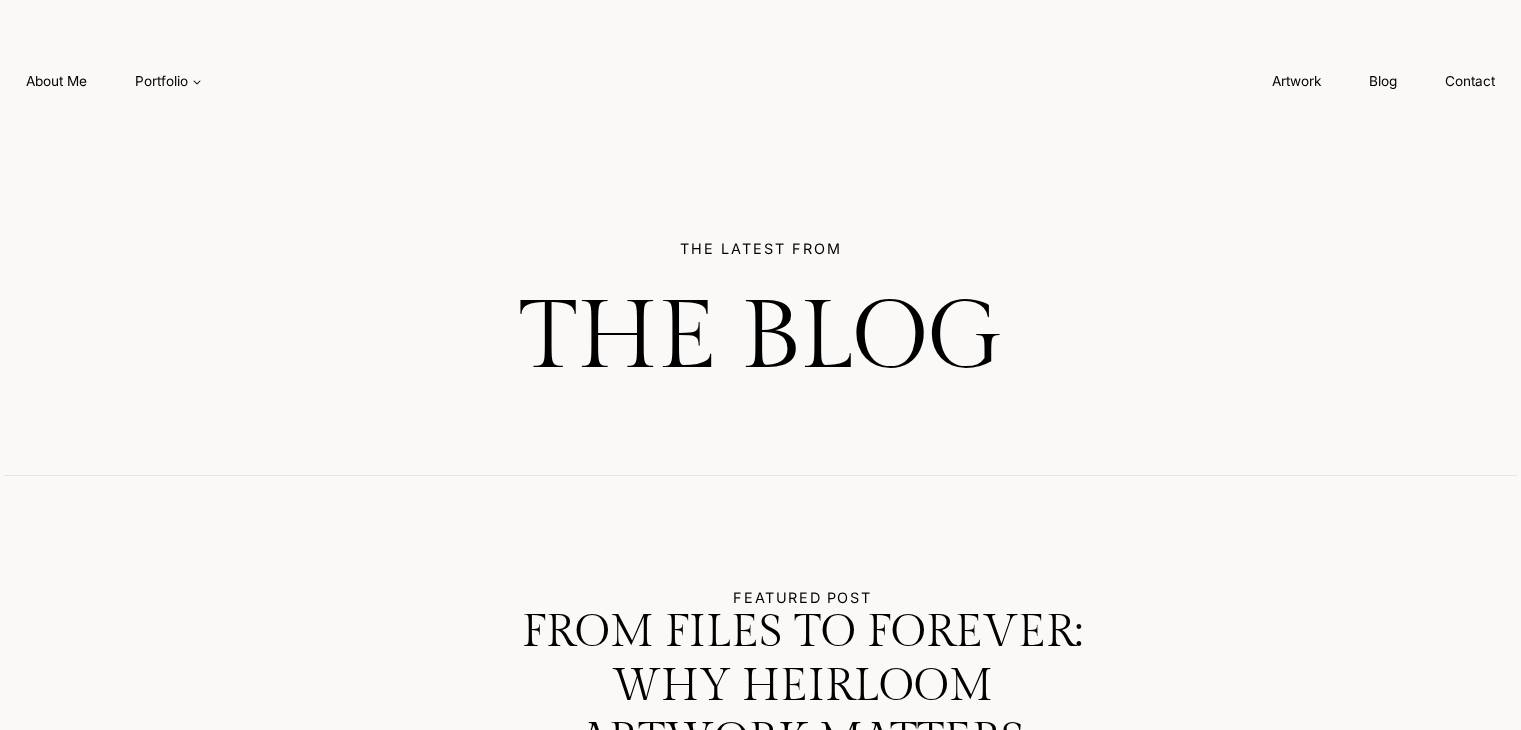 scroll, scrollTop: 0, scrollLeft: 0, axis: both 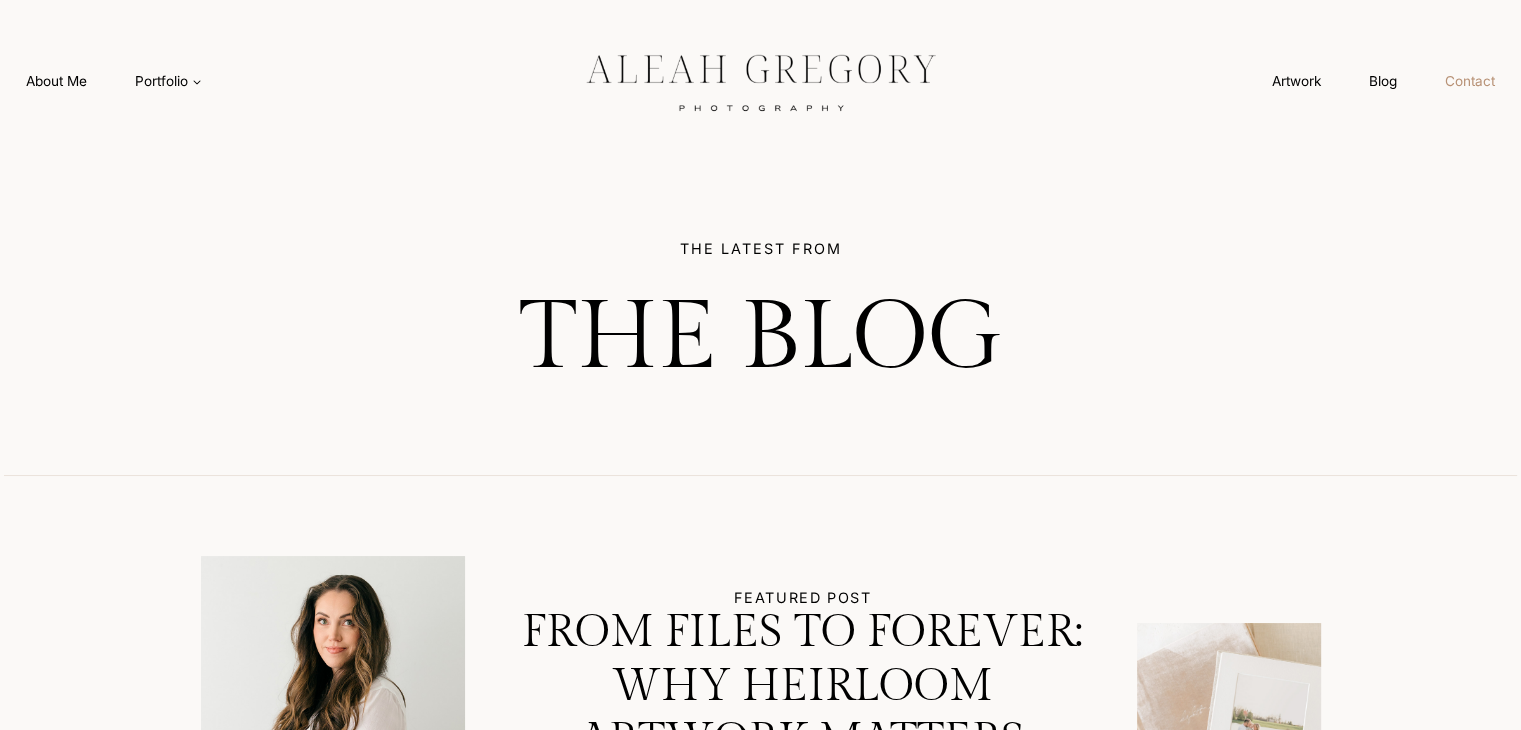 click on "Contact" at bounding box center (1470, 81) 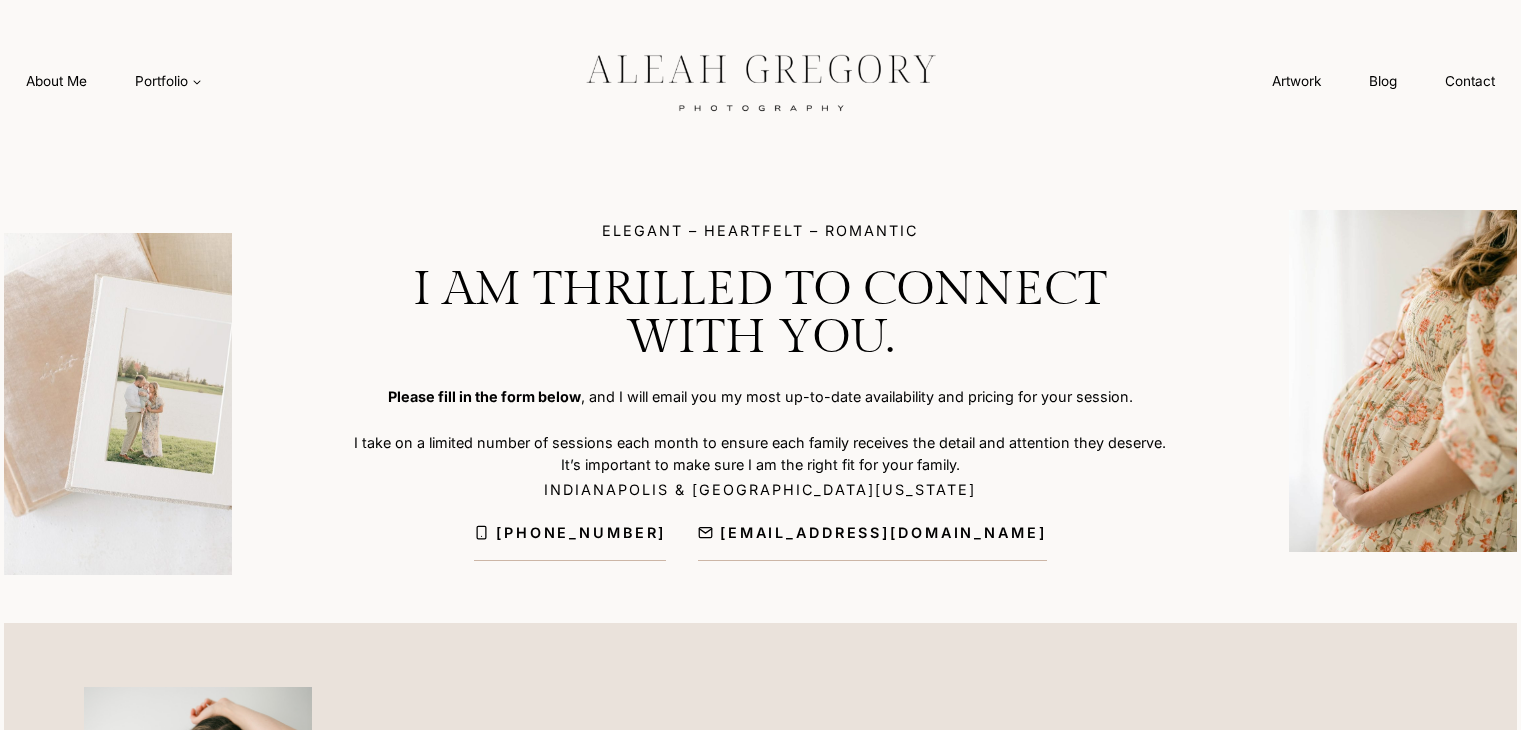 scroll, scrollTop: 0, scrollLeft: 0, axis: both 